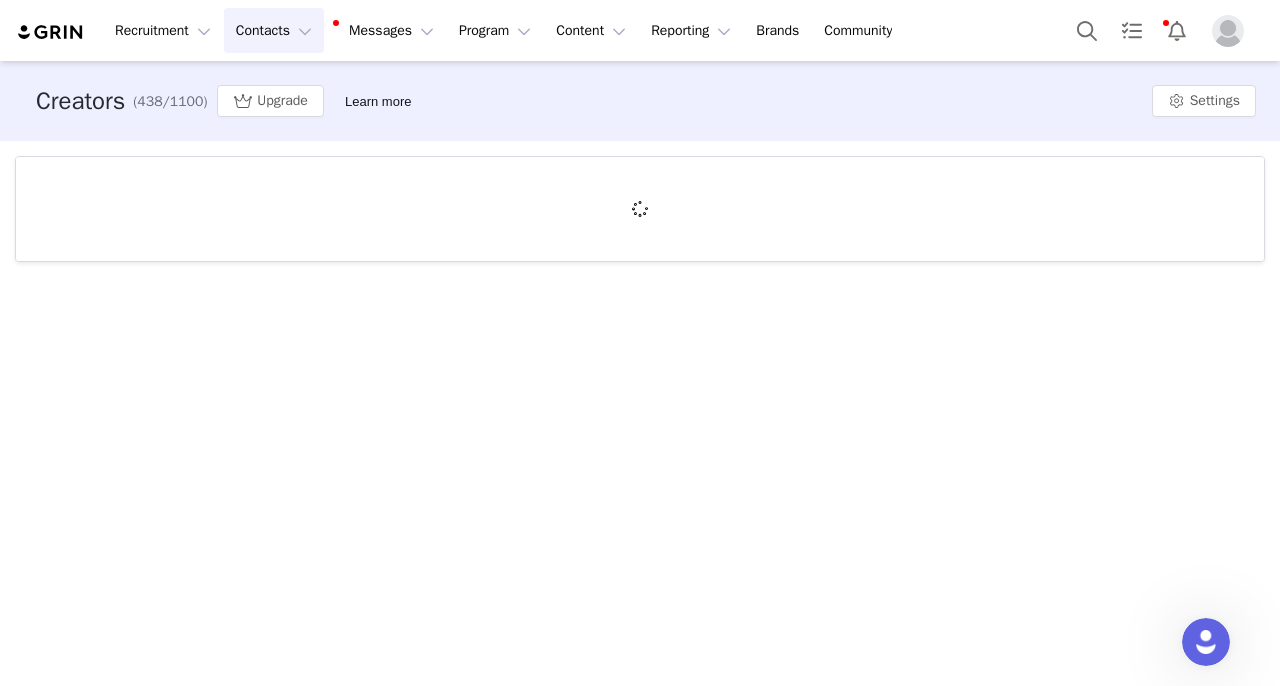 scroll, scrollTop: 0, scrollLeft: 0, axis: both 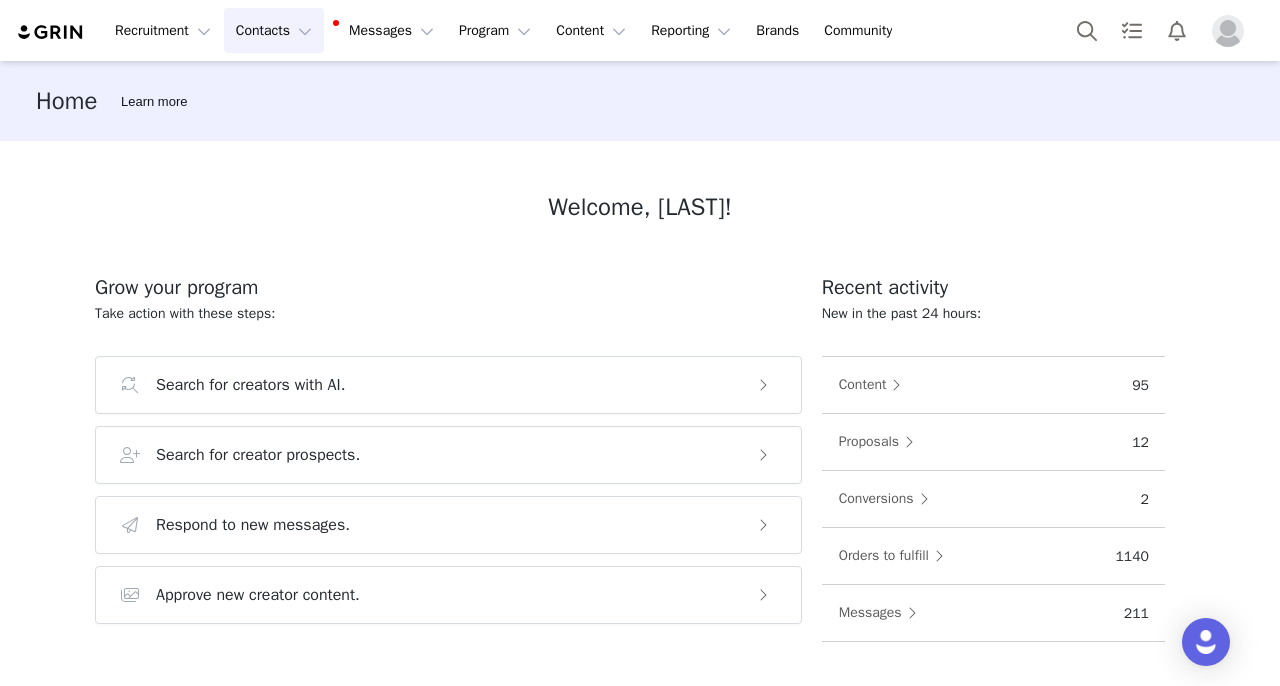 click on "Contacts Contacts" at bounding box center (274, 30) 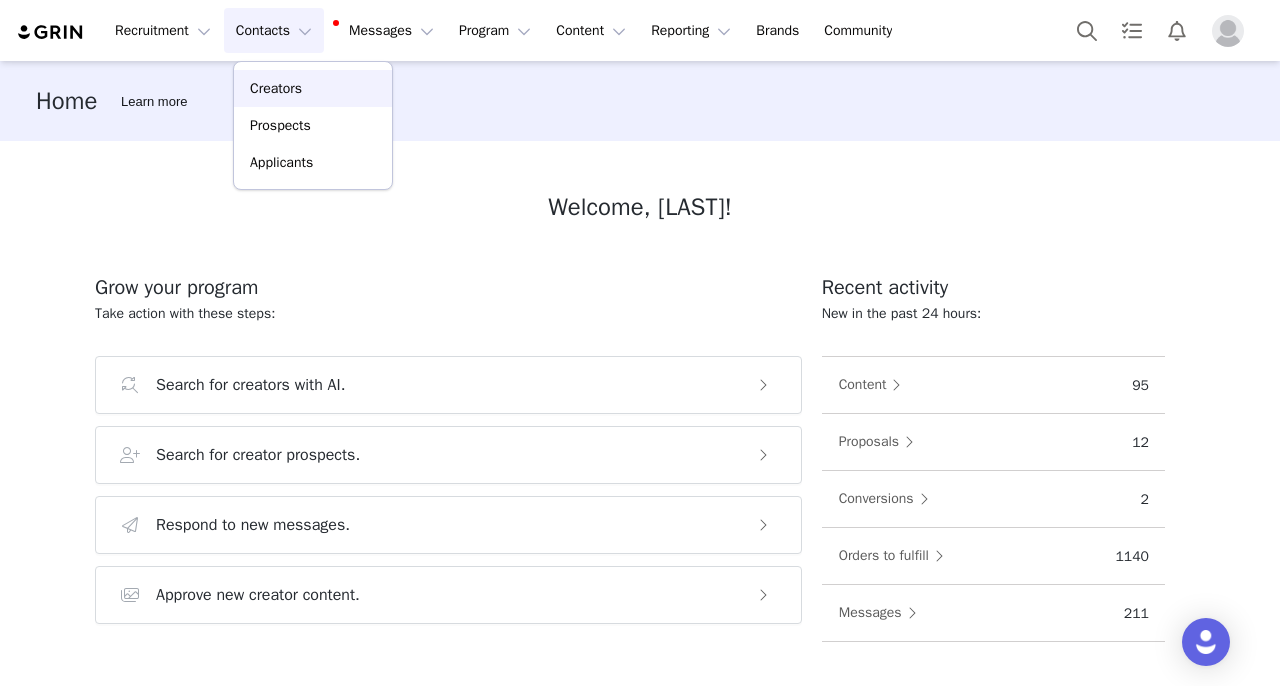 click on "Creators" at bounding box center [276, 88] 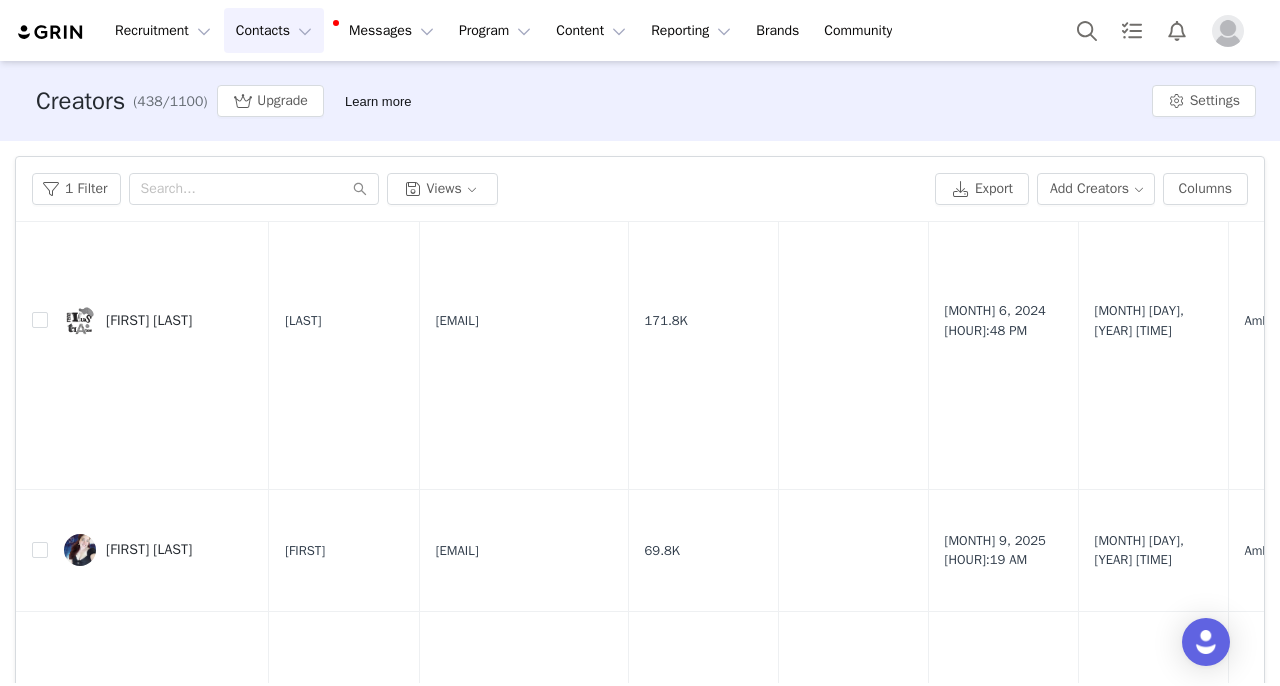 scroll, scrollTop: 22115, scrollLeft: 0, axis: vertical 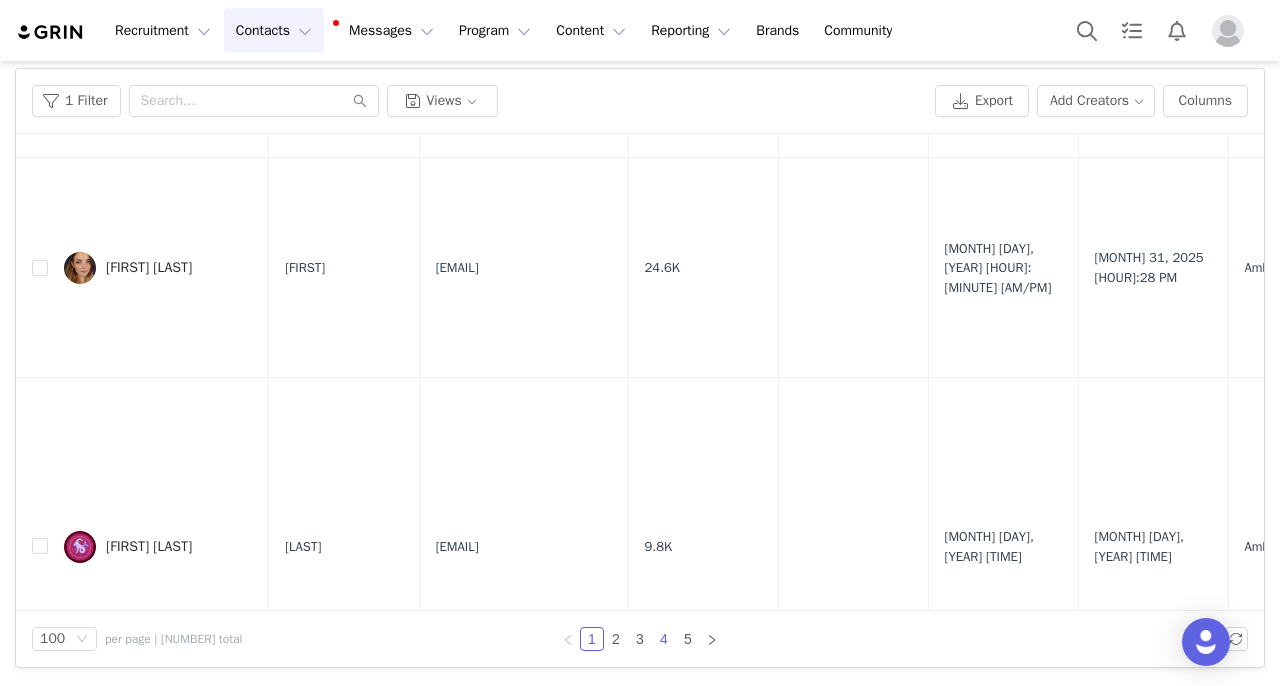 click on "4" at bounding box center (664, 639) 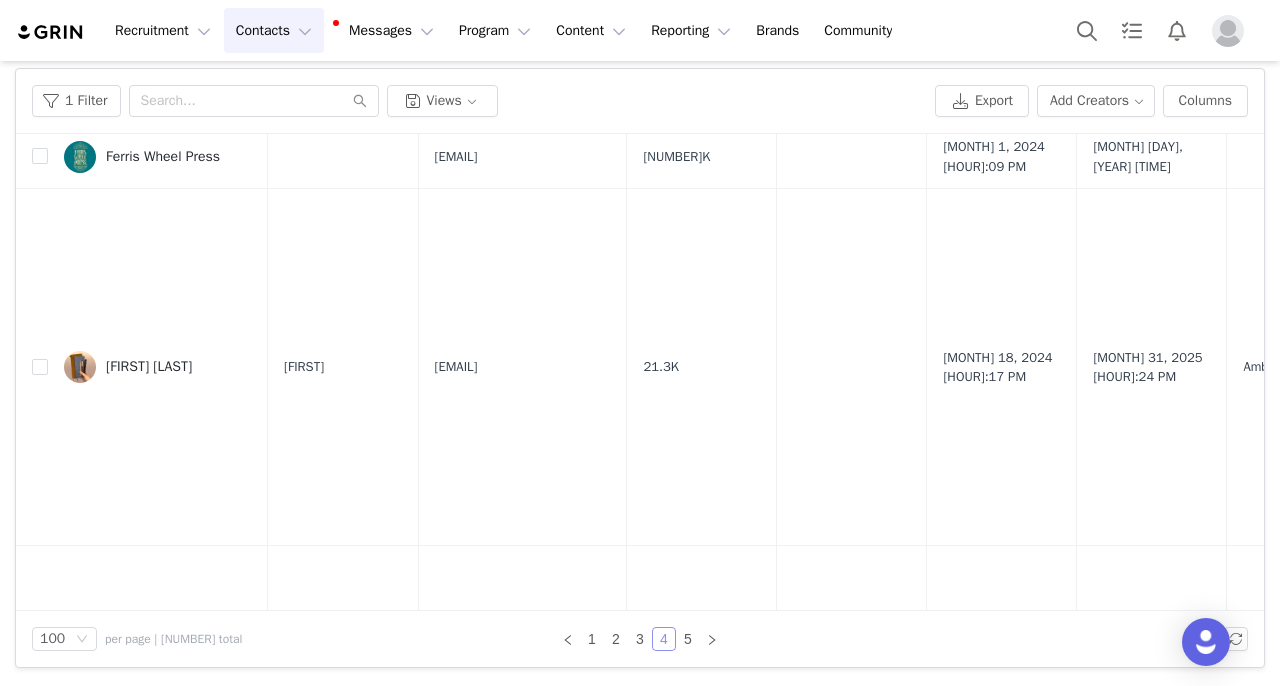 scroll, scrollTop: 1827, scrollLeft: 0, axis: vertical 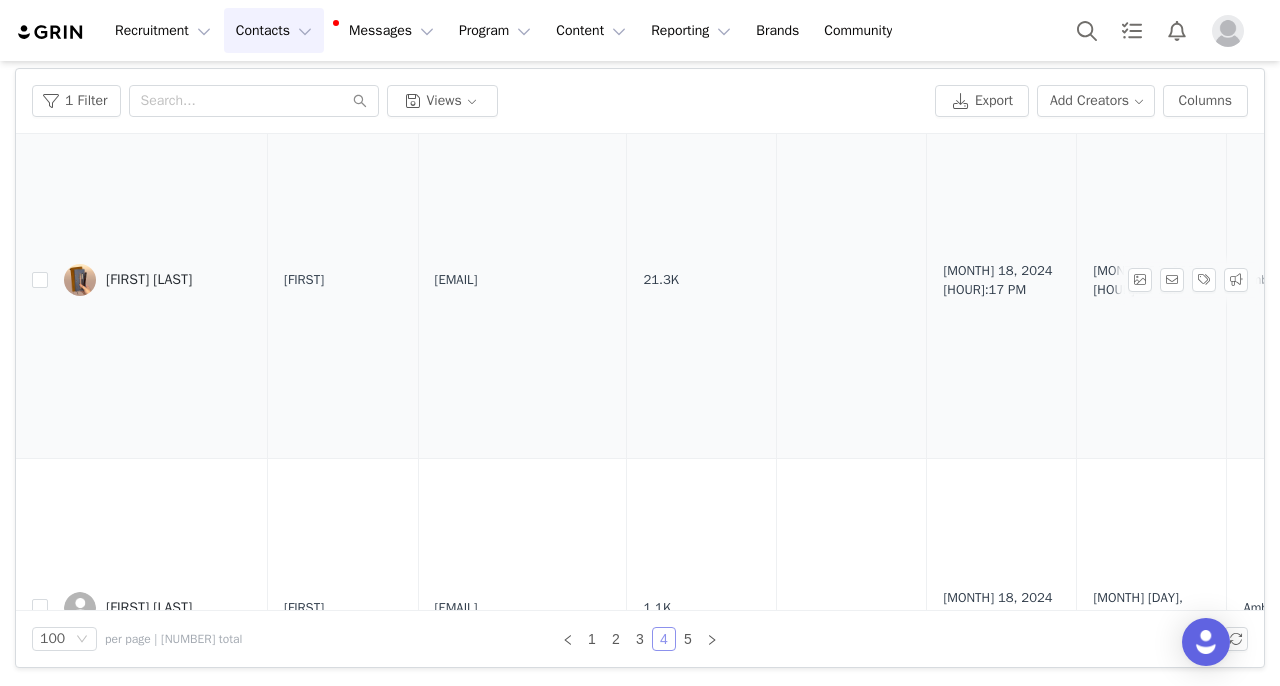 type 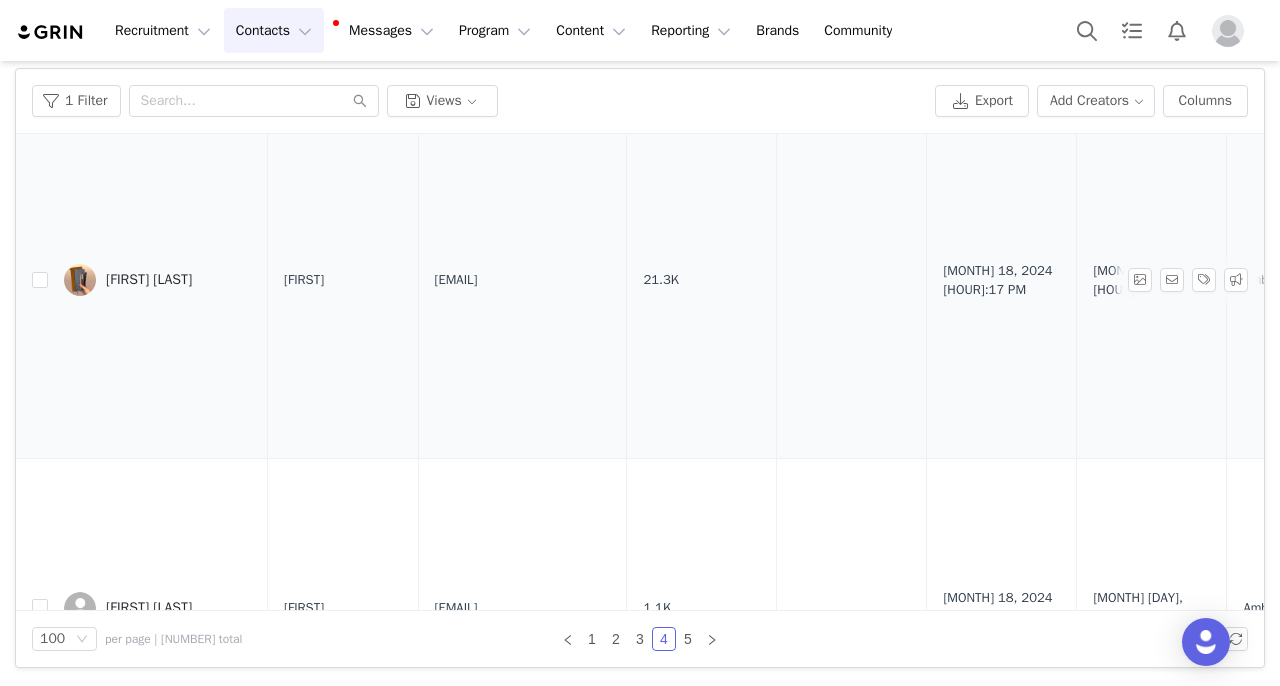 click on "[FIRST] [LAST]" at bounding box center [149, 280] 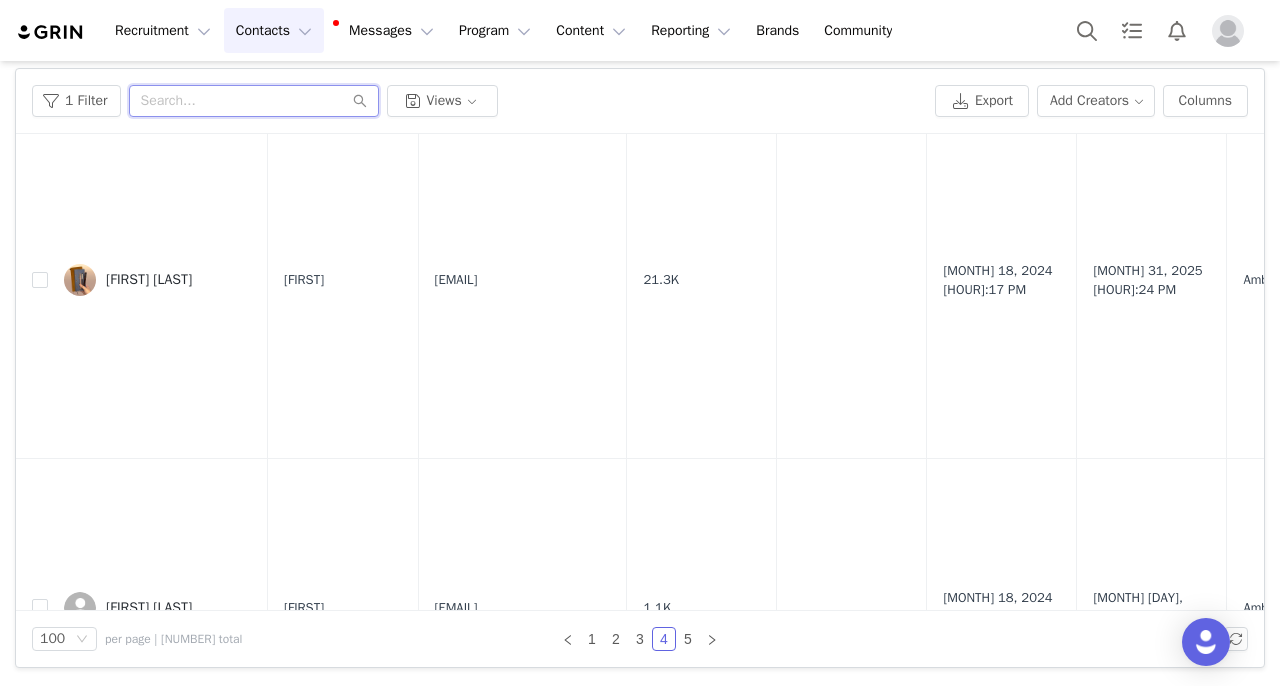 click at bounding box center (254, 101) 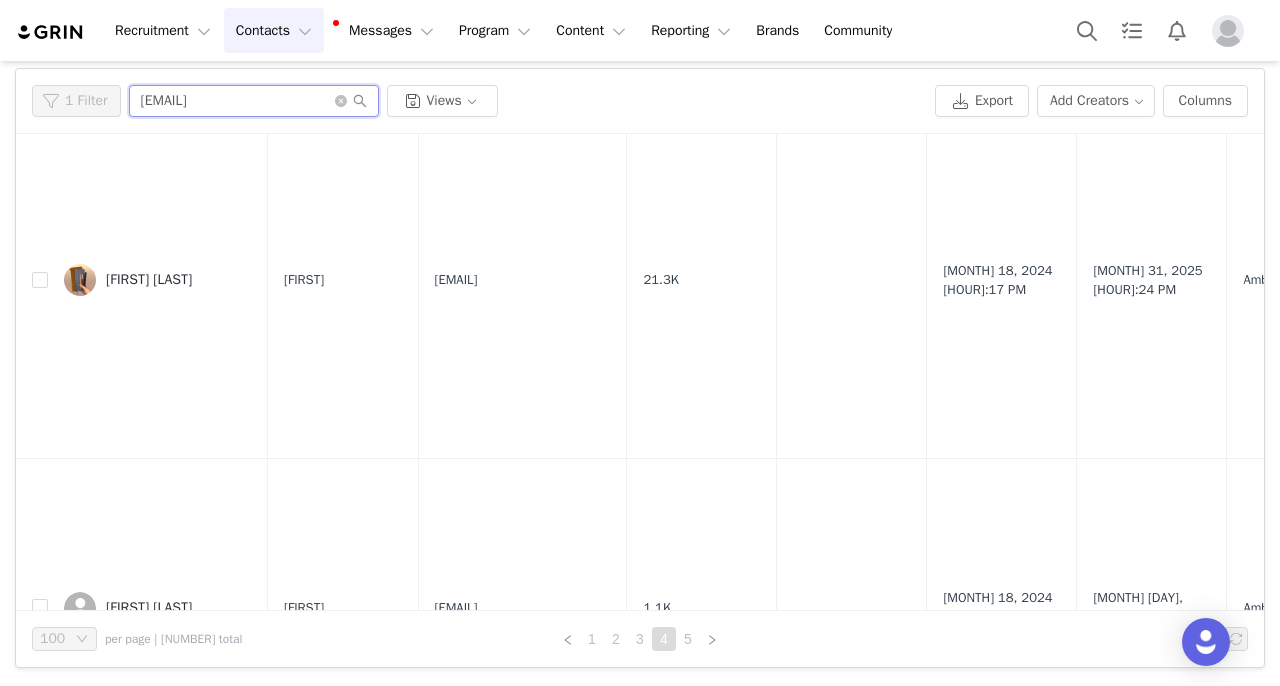 scroll, scrollTop: 0, scrollLeft: 0, axis: both 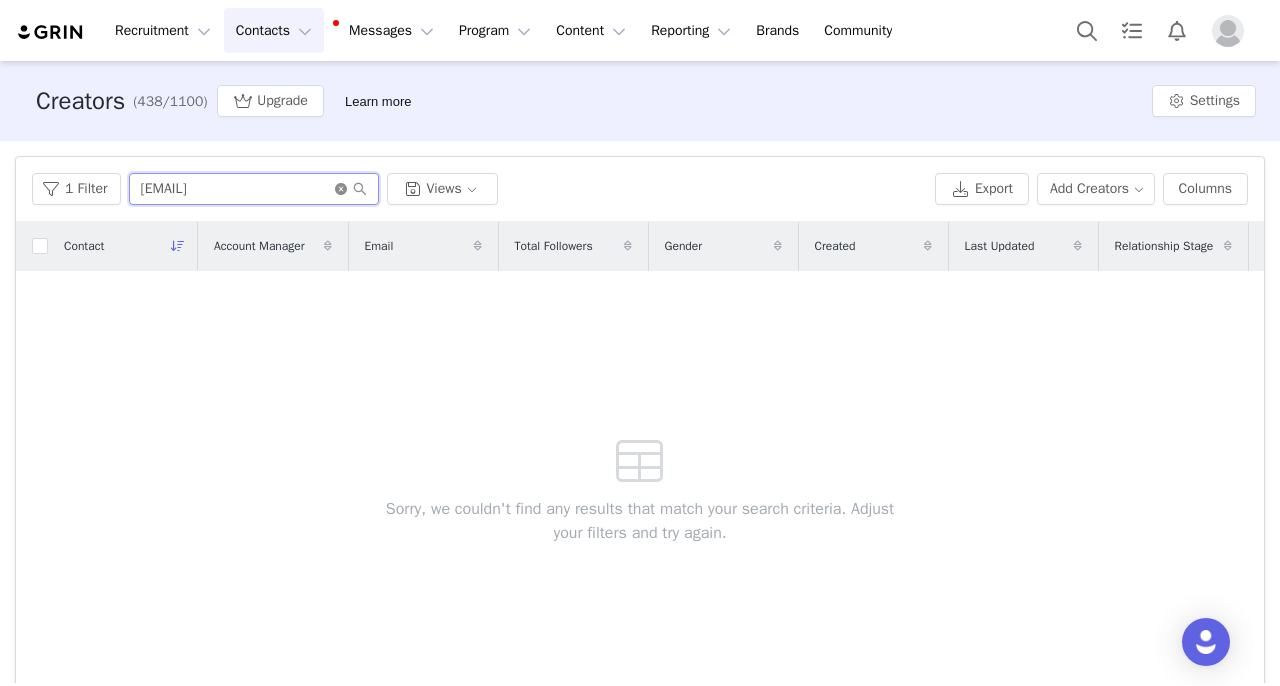 type on "[EMAIL]" 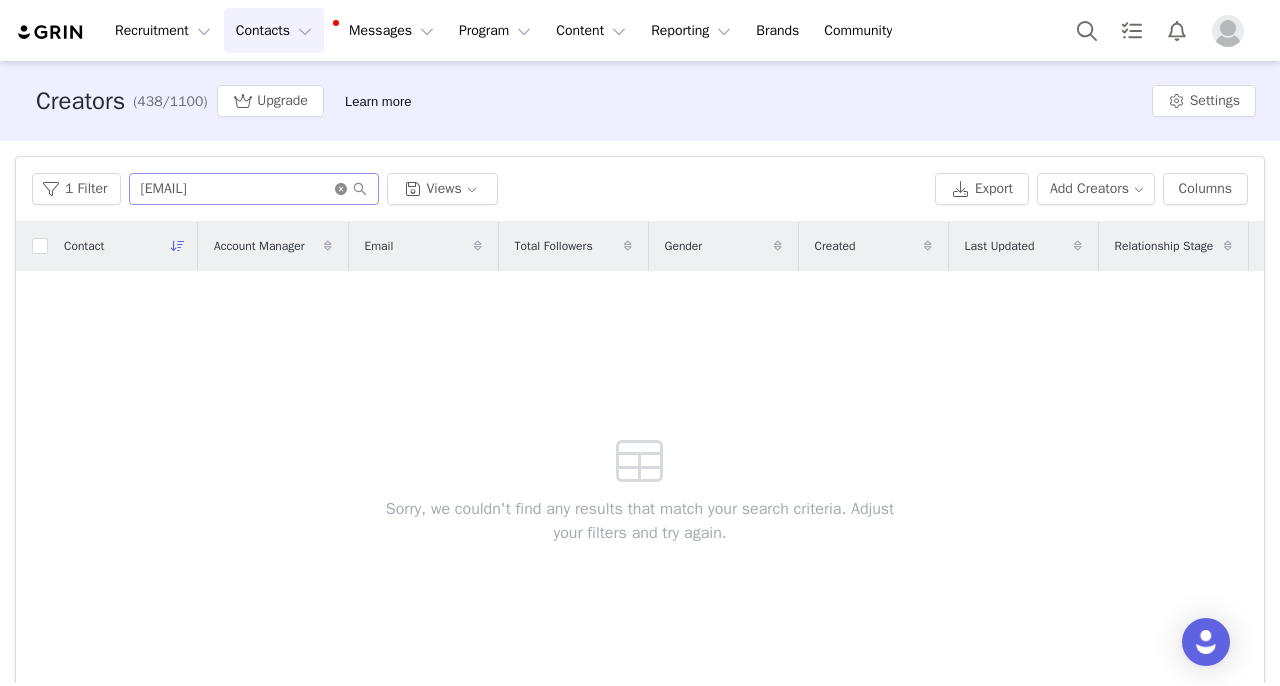 click 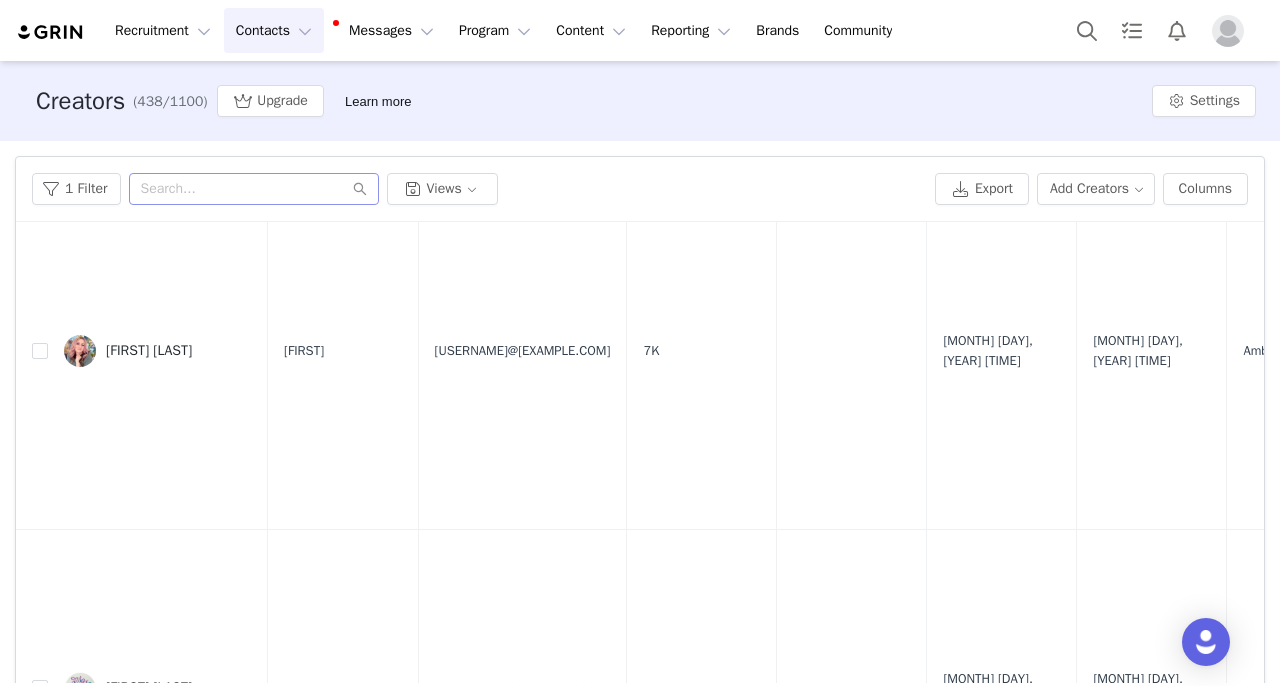 scroll, scrollTop: 21080, scrollLeft: 0, axis: vertical 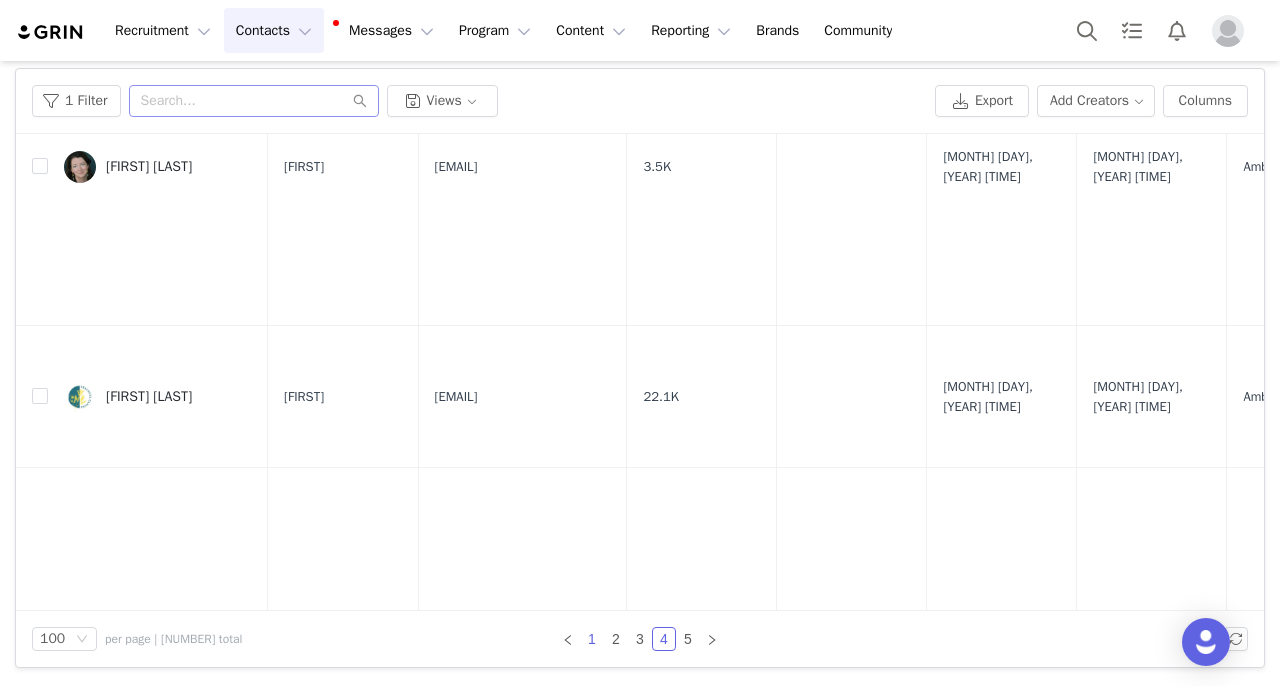 click on "1" at bounding box center [592, 639] 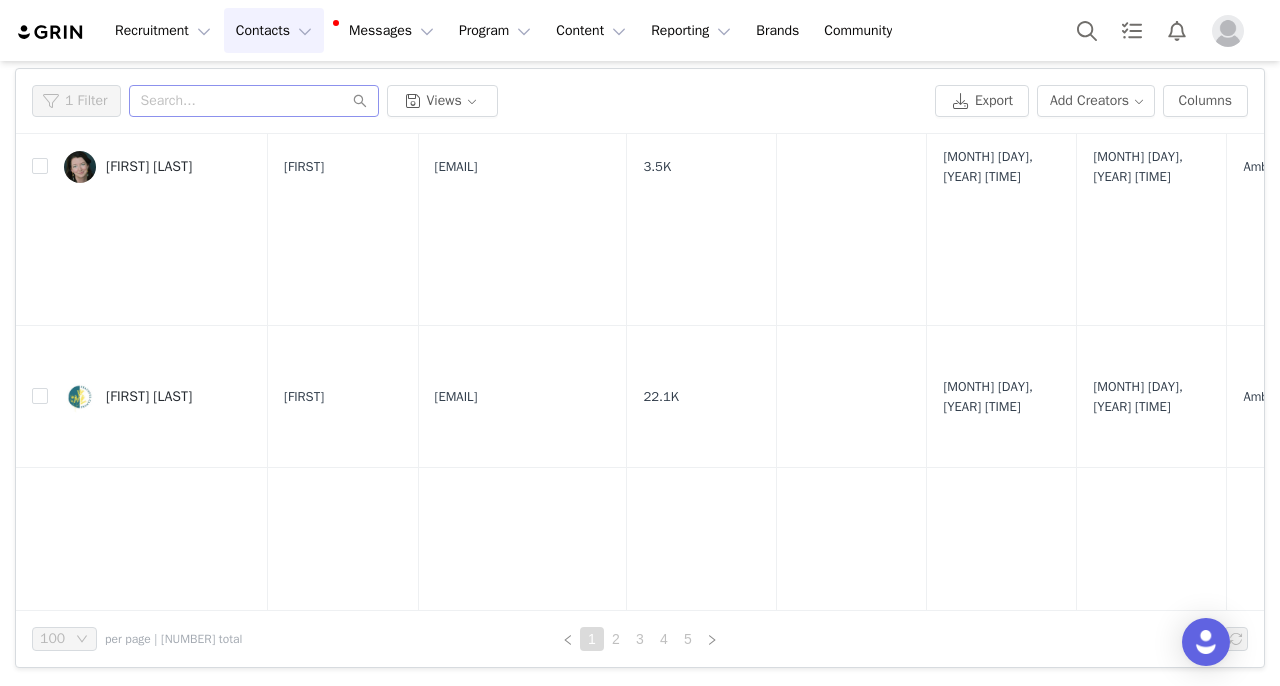 scroll, scrollTop: 0, scrollLeft: 0, axis: both 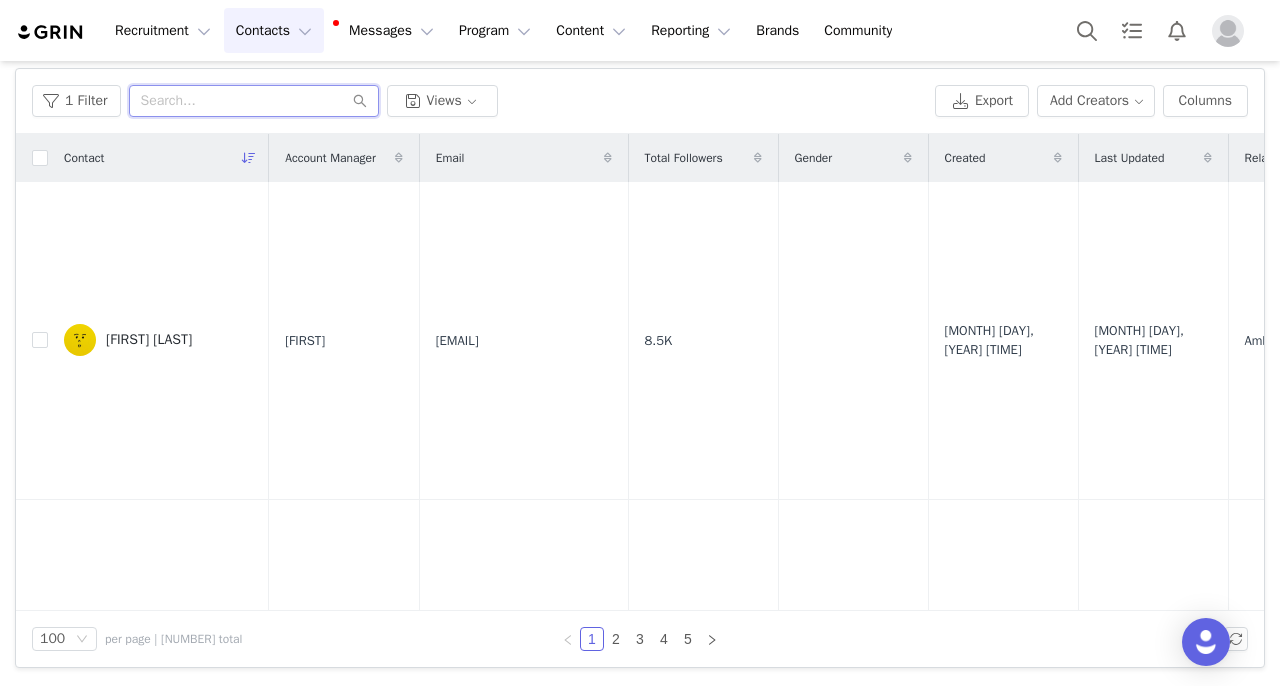 click at bounding box center [254, 101] 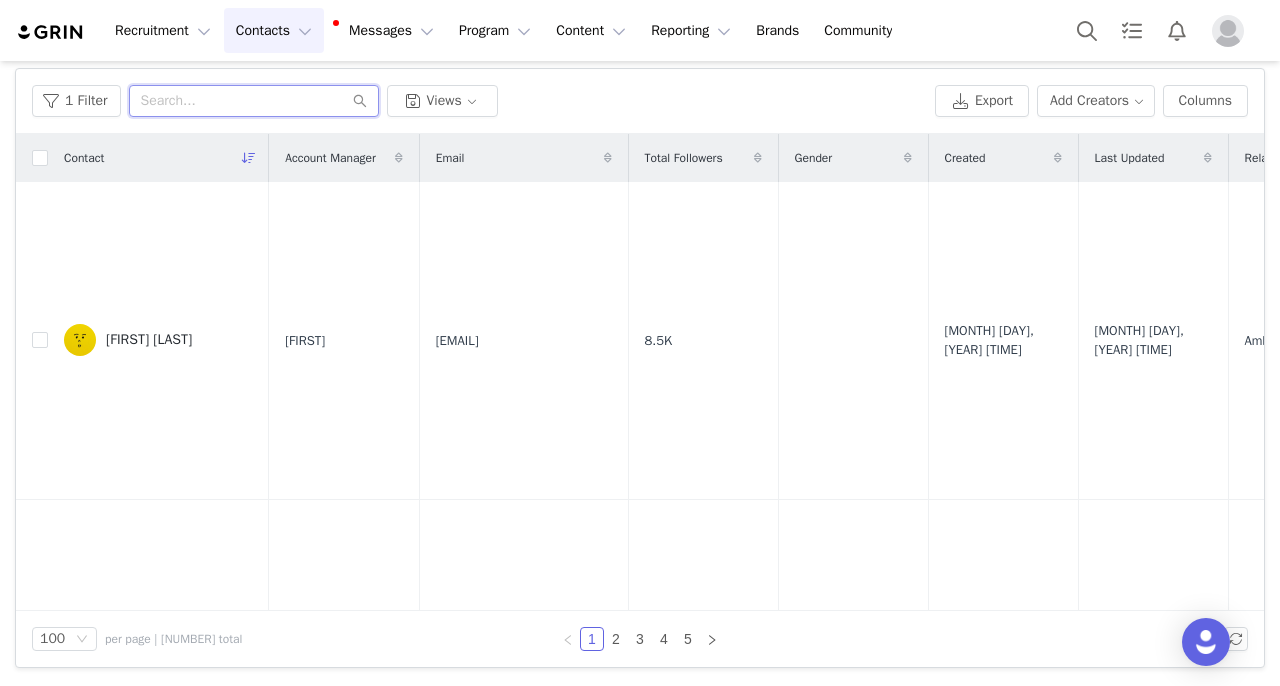 paste on "[EMAIL]" 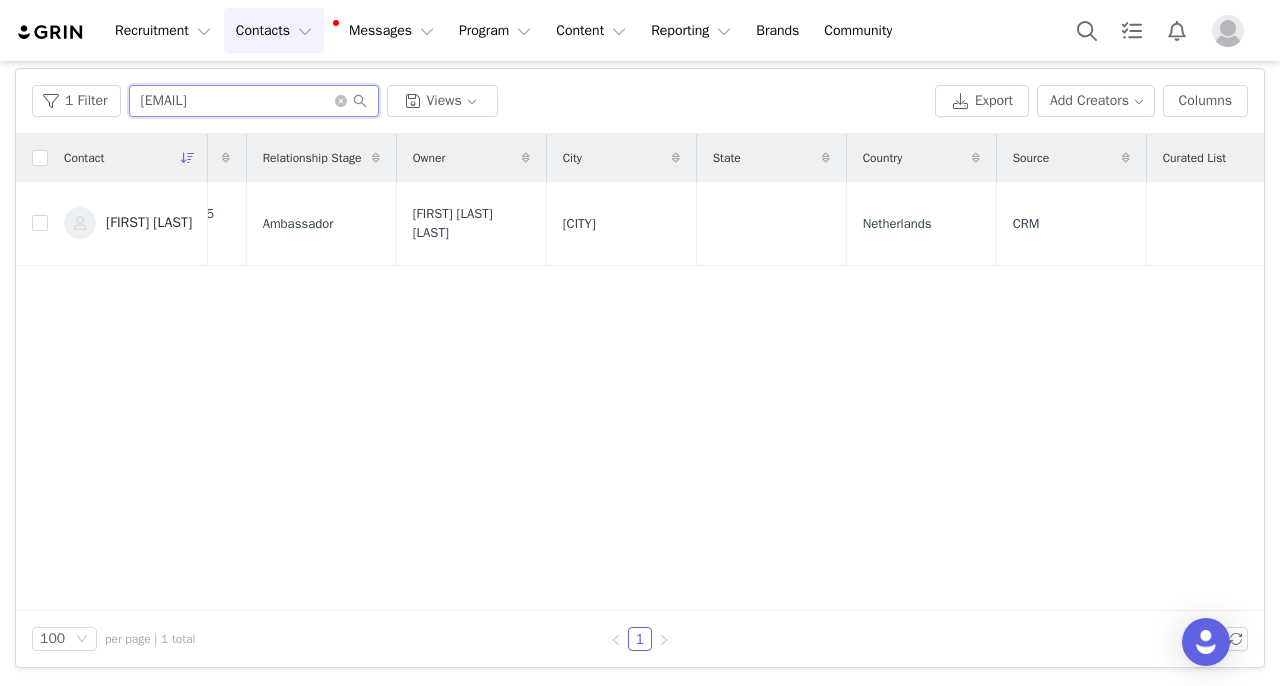 scroll, scrollTop: 0, scrollLeft: 863, axis: horizontal 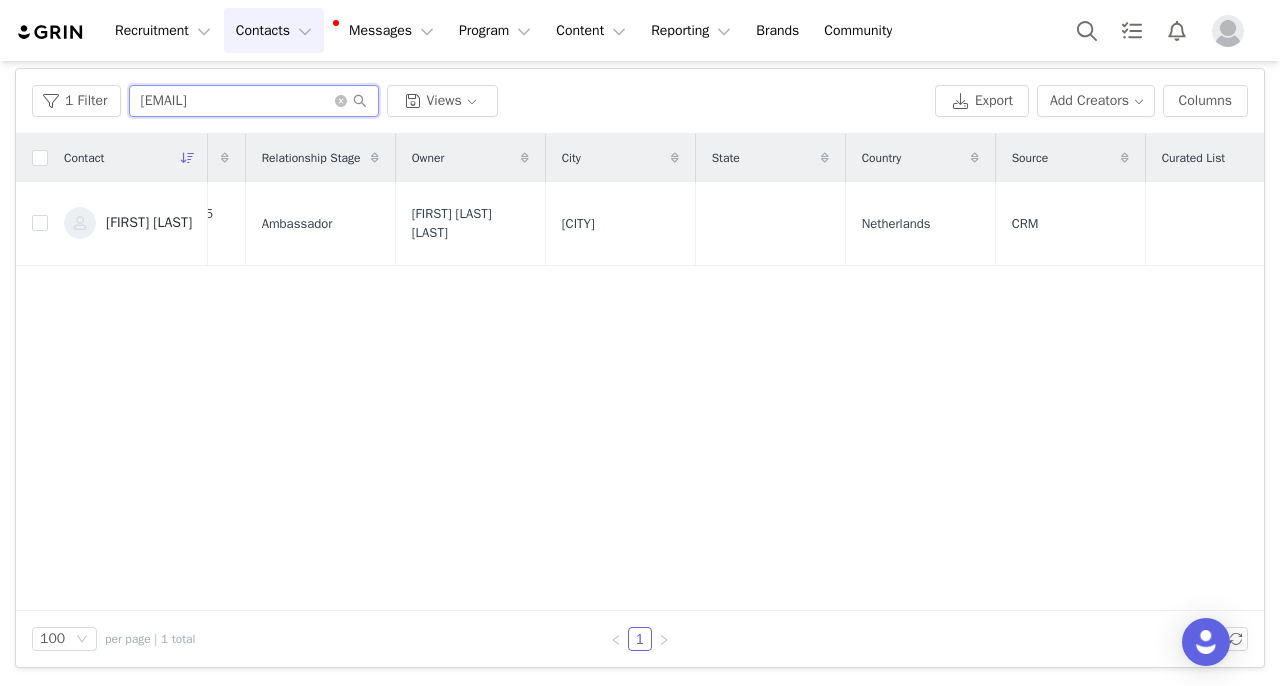 type on "[EMAIL]" 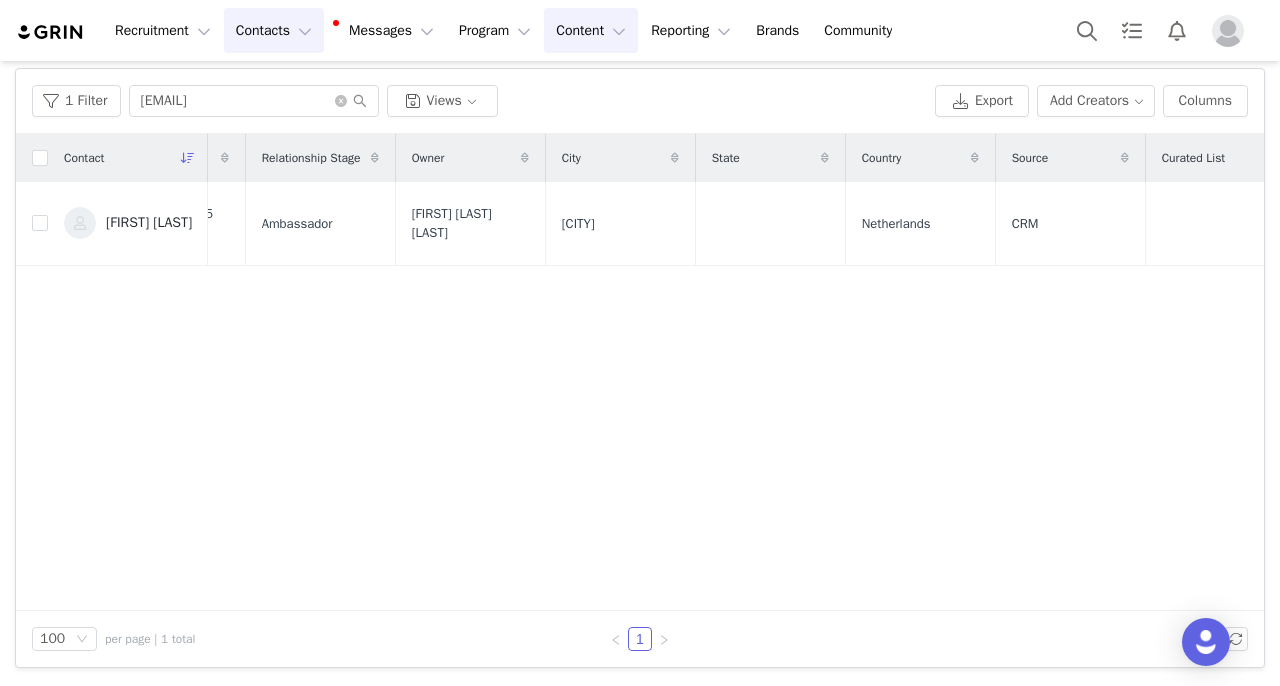 click on "Content Content" at bounding box center (591, 30) 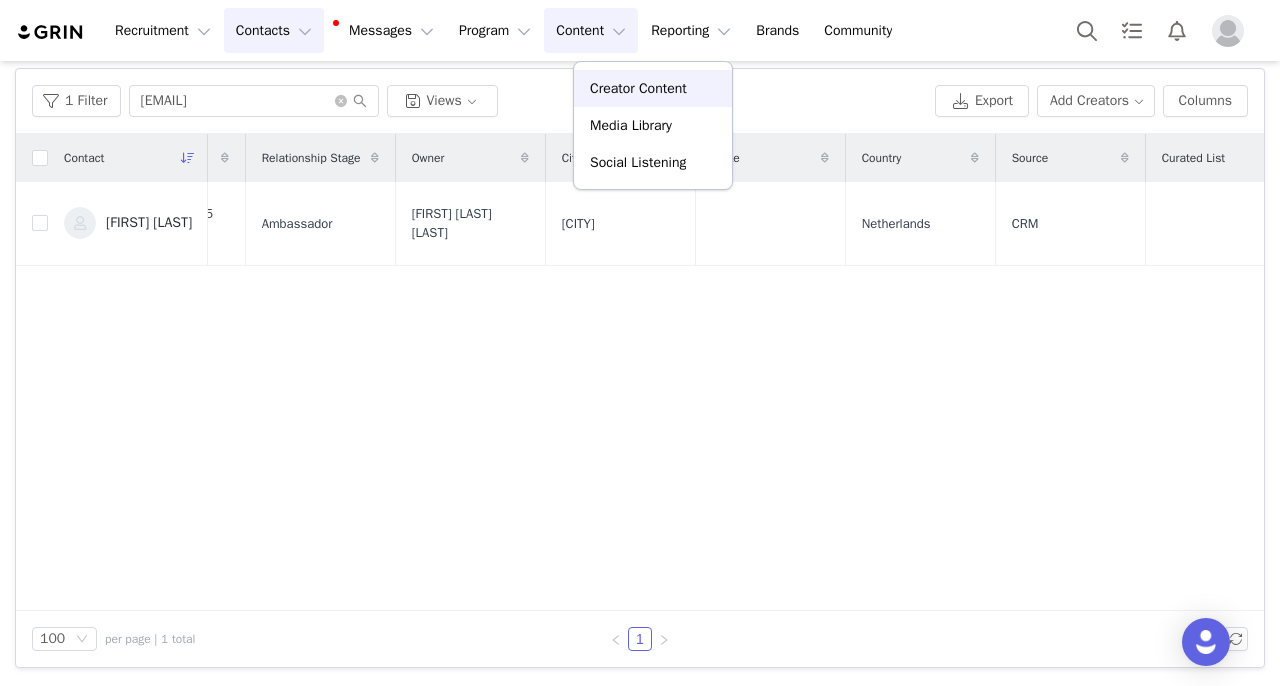 click on "Creator Content" at bounding box center (653, 88) 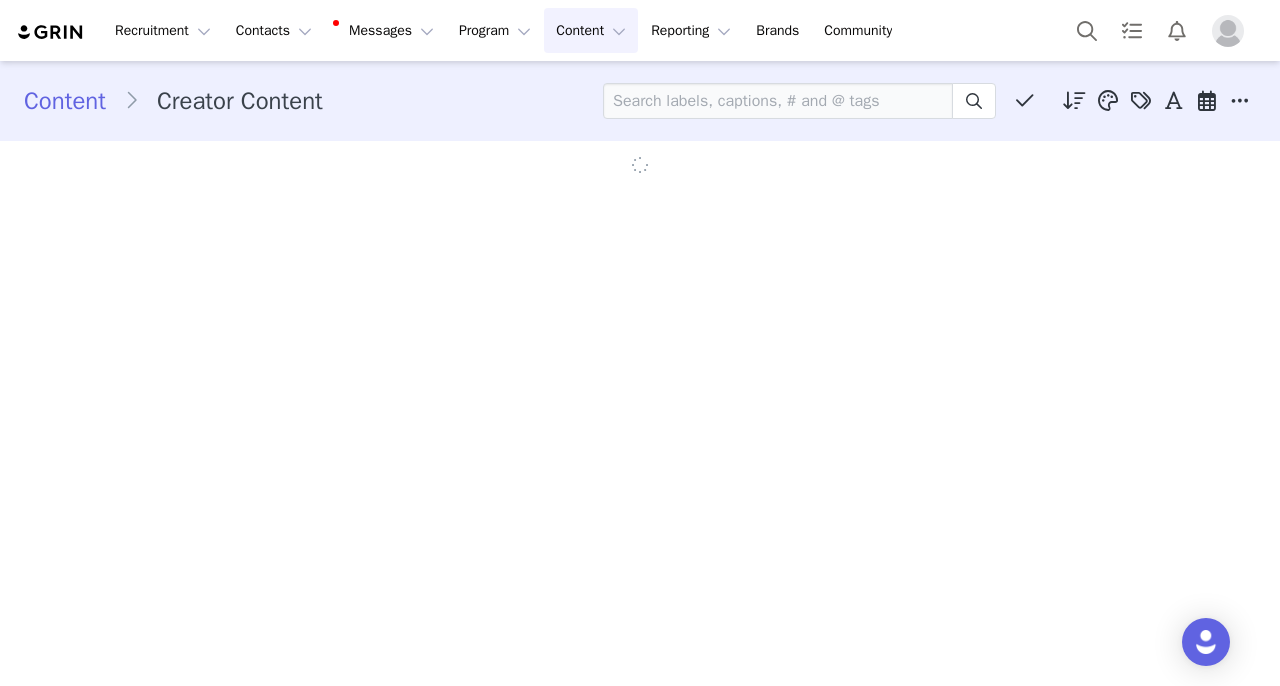 scroll, scrollTop: 0, scrollLeft: 0, axis: both 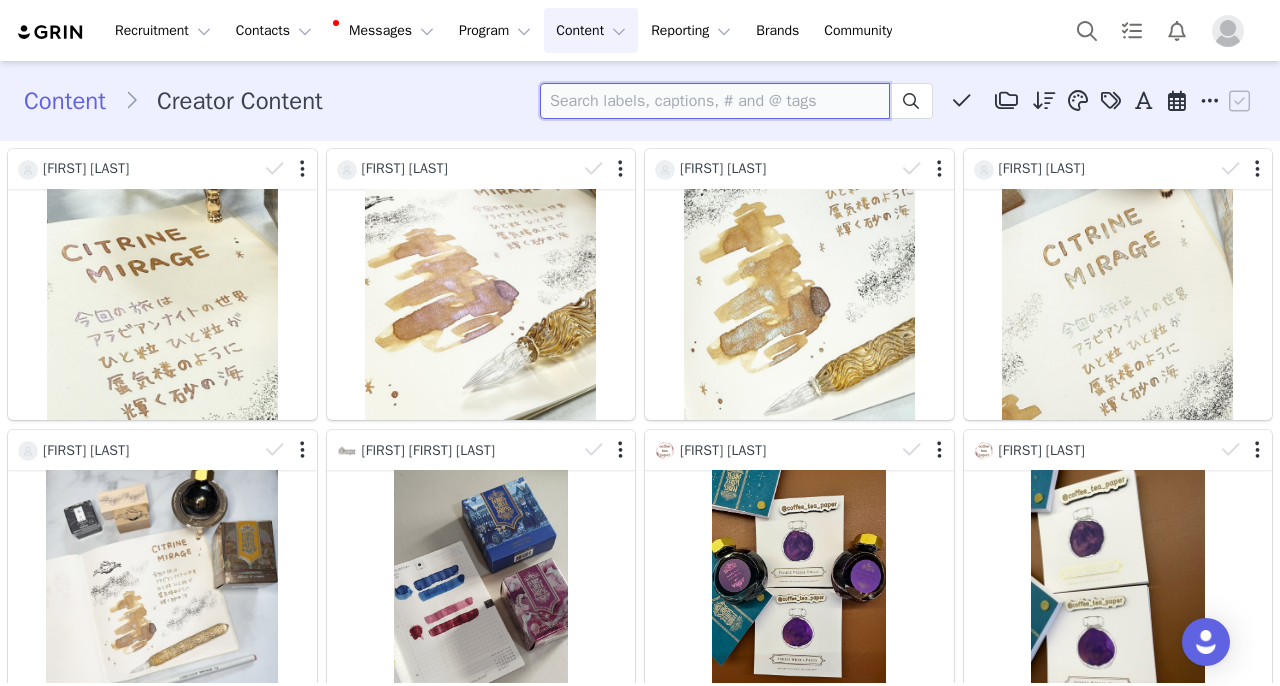 click at bounding box center [715, 101] 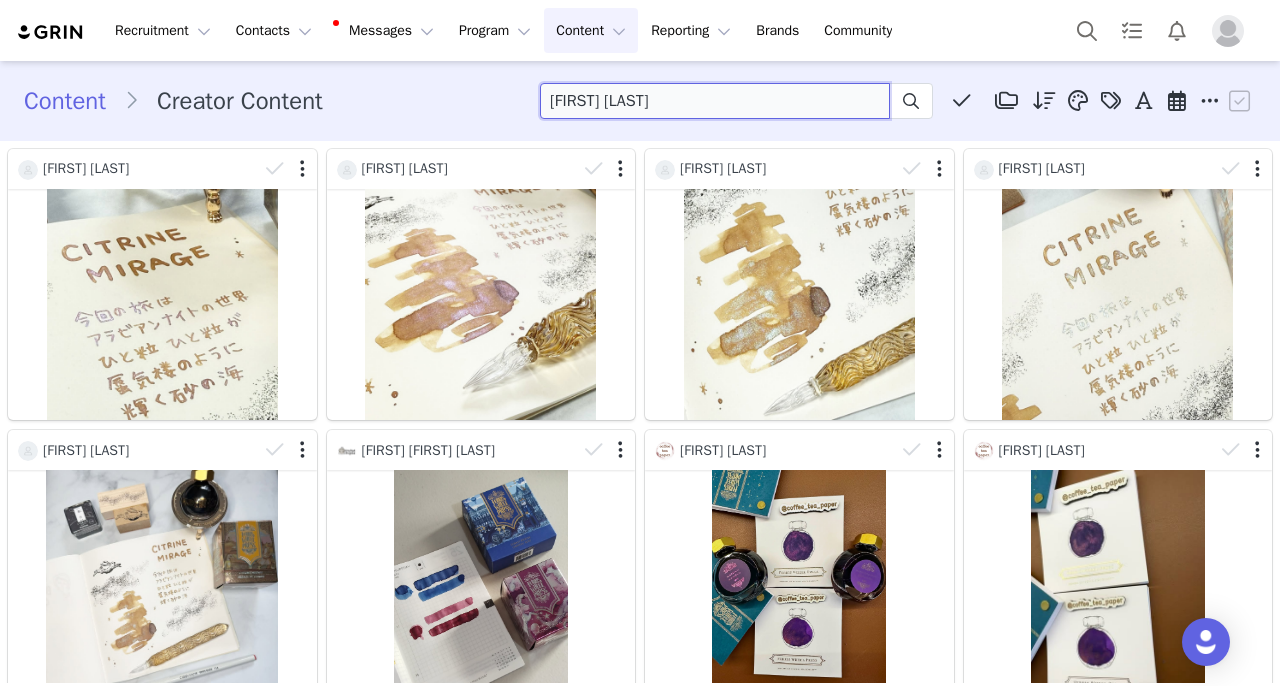 type on "[FIRST] [LAST]" 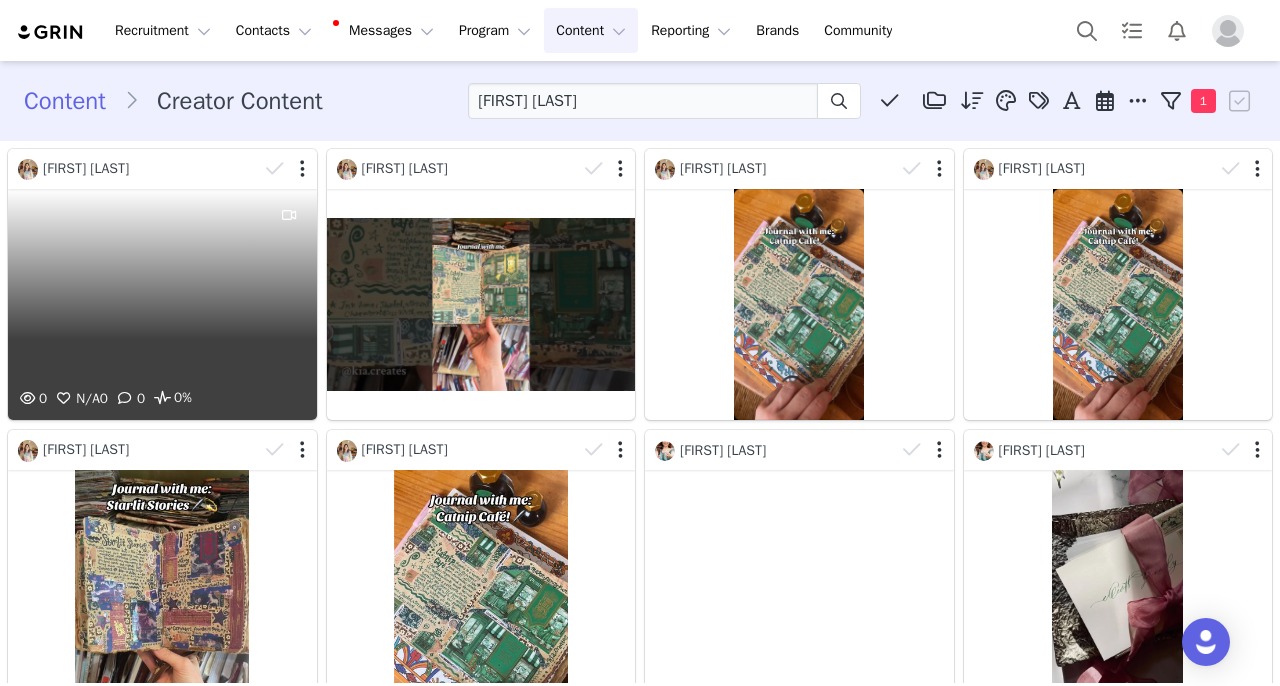 click on "0   N/A  0  0  0%" at bounding box center [162, 304] 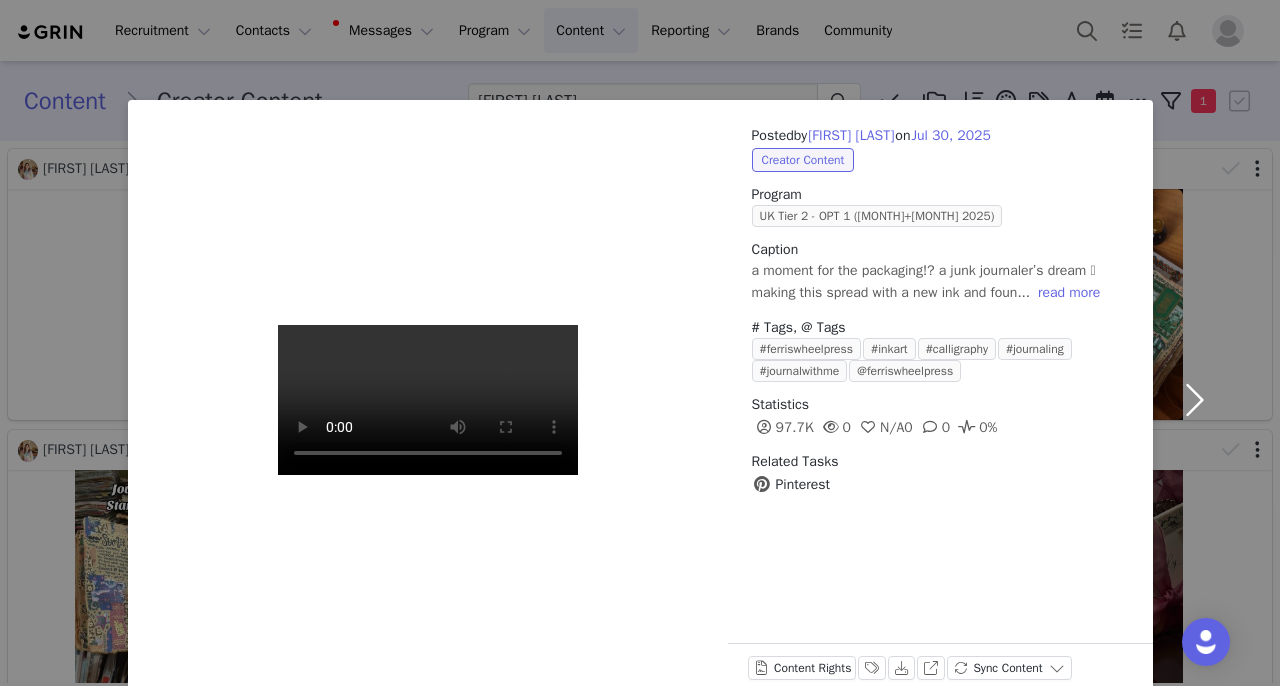 click at bounding box center [1195, 400] 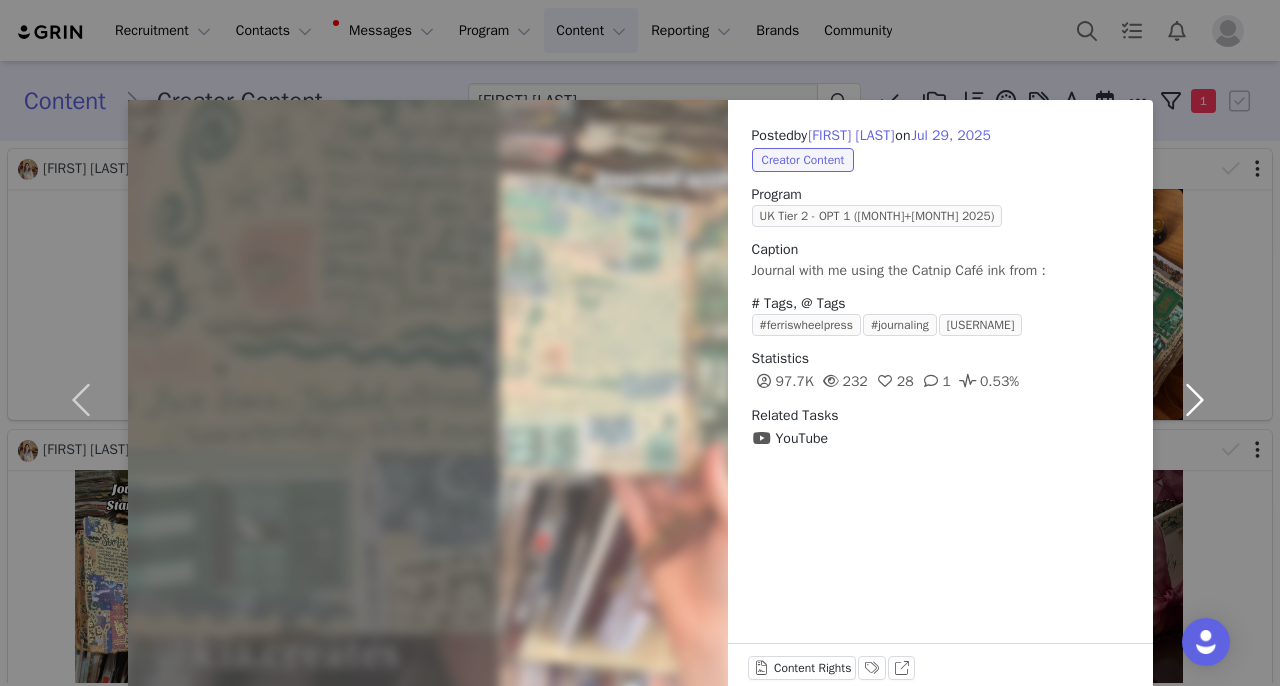 click at bounding box center (1195, 400) 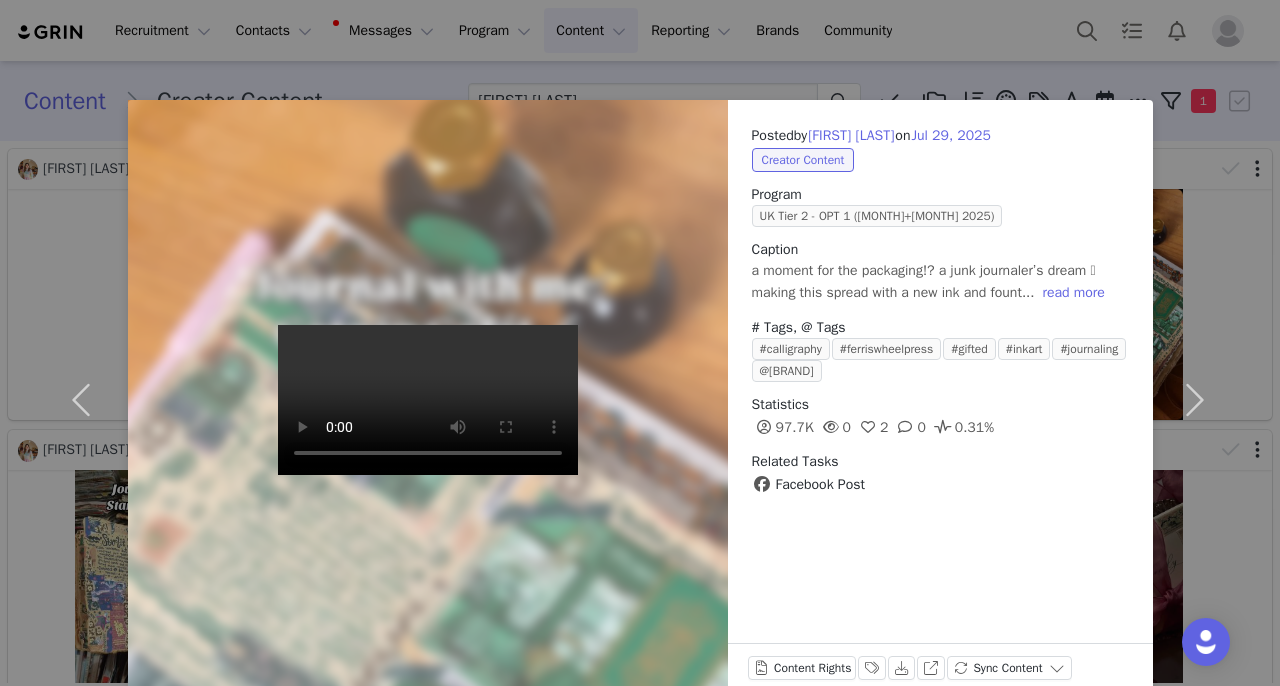 click on "Posted  by  [FIRST] [LAST]  on  [MONTH] [DAY], [YEAR]  Creator Content  Program [COUNTRY] Tier [NUMBER] - OPT [NUMBER] ([MONTH]+[MONTH] [YEAR]) Caption a moment for the packaging!? a junk journaler’s dream 🥹 making this spread with a new ink and fount... read more # Tags, @ Tags  #[TAG]   #[TAG]   #[TAG]   #[TAG]   #[TAG]   @[BRAND]      Statistics [NUMBER]K  [NUMBER]  [NUMBER]  [NUMBER]  [NUMBER]%  Related Tasks Facebook Post     Content Rights Labels & Tags Download View on Facebook Sync Content" at bounding box center [640, 343] 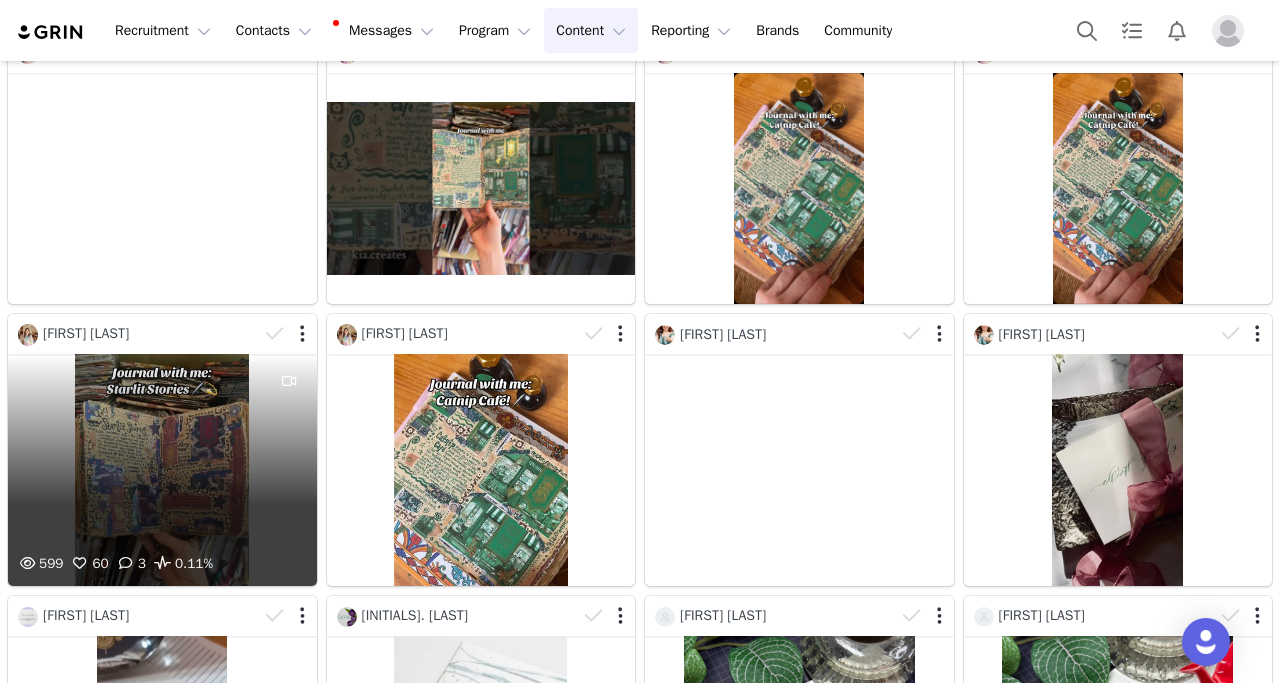scroll, scrollTop: 95, scrollLeft: 0, axis: vertical 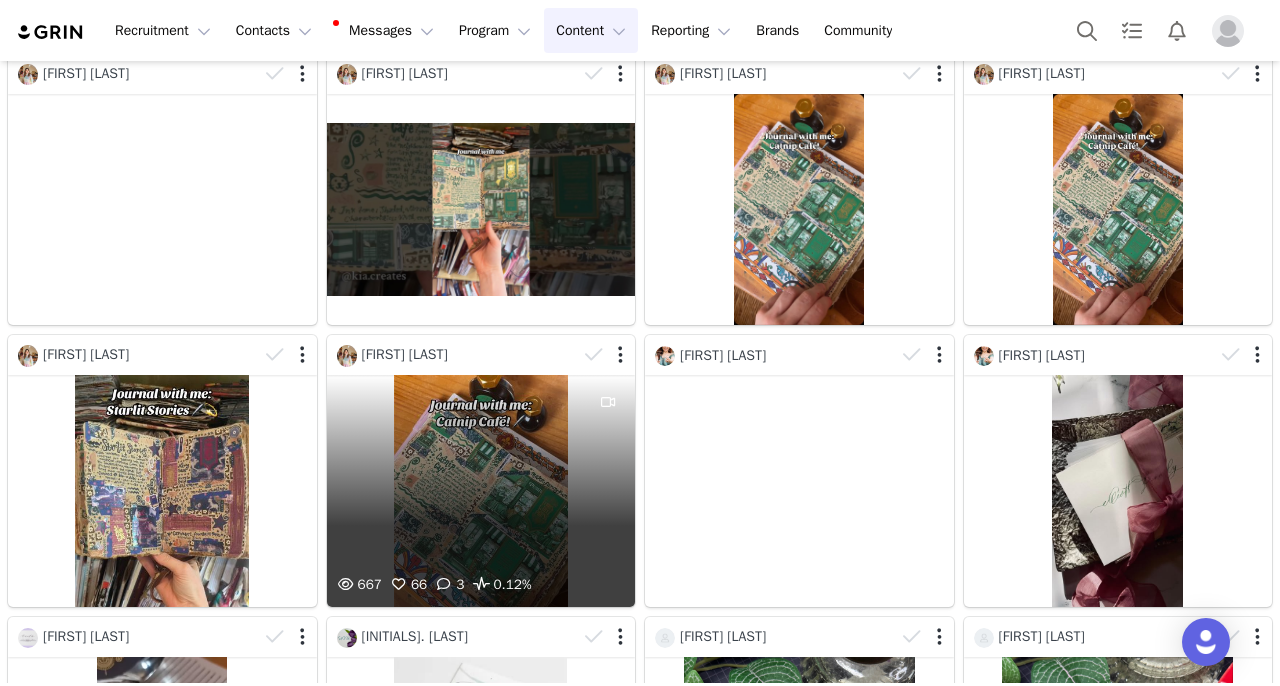click on "[NUMBER]  [NUMBER]  [NUMBER]  [PERCENTAGE]%" at bounding box center [481, 490] 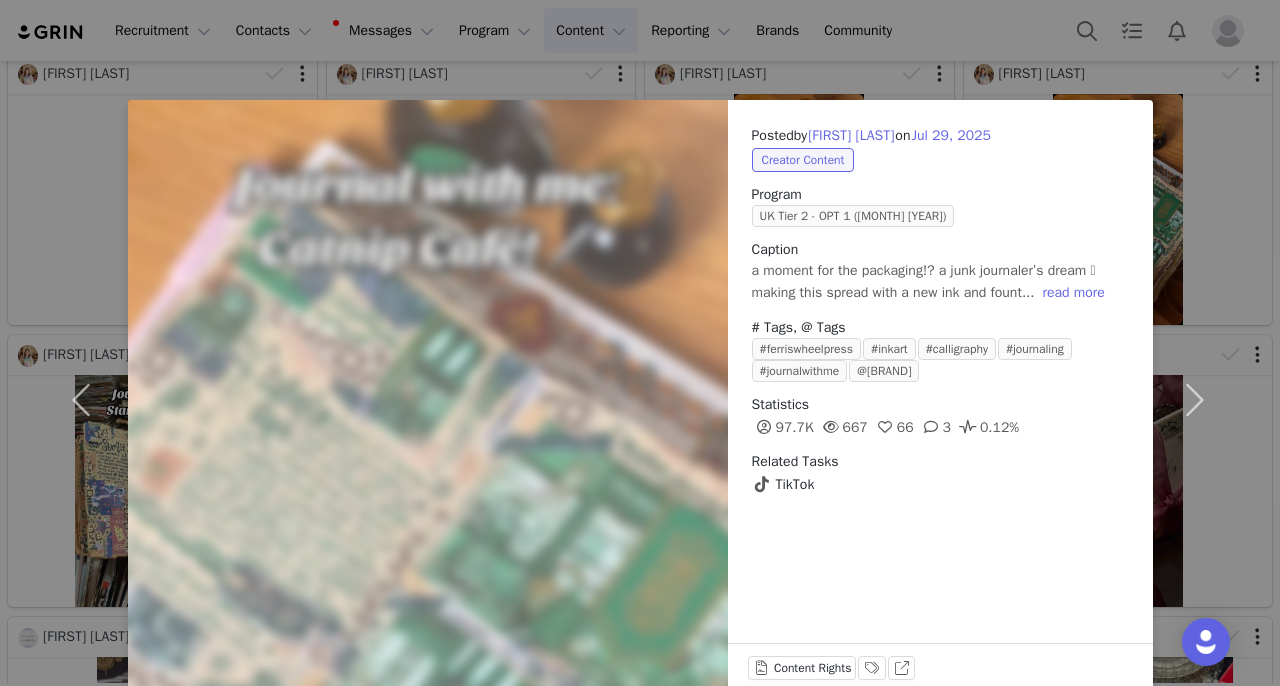 click on "Posted  by  [FIRST] [LAST]  on  [MONTH] 29, 2025  Creator Content  Program UK Tier 2 - OPT 1 ([MONTH] 2025) Caption a moment for the packaging!? a junk journaler’s dream 🥹 making this spread with a new ink and fount... read more # Tags, @ Tags  #ferriswheelpress   #inkart   #calligraphy   #journaling   #journalwithme   @Ferris      Statistics 97.7K  667  66  3  0.12%  Related Tasks TikTok     Content Rights Labels & Tags View on TikTok" at bounding box center [640, 343] 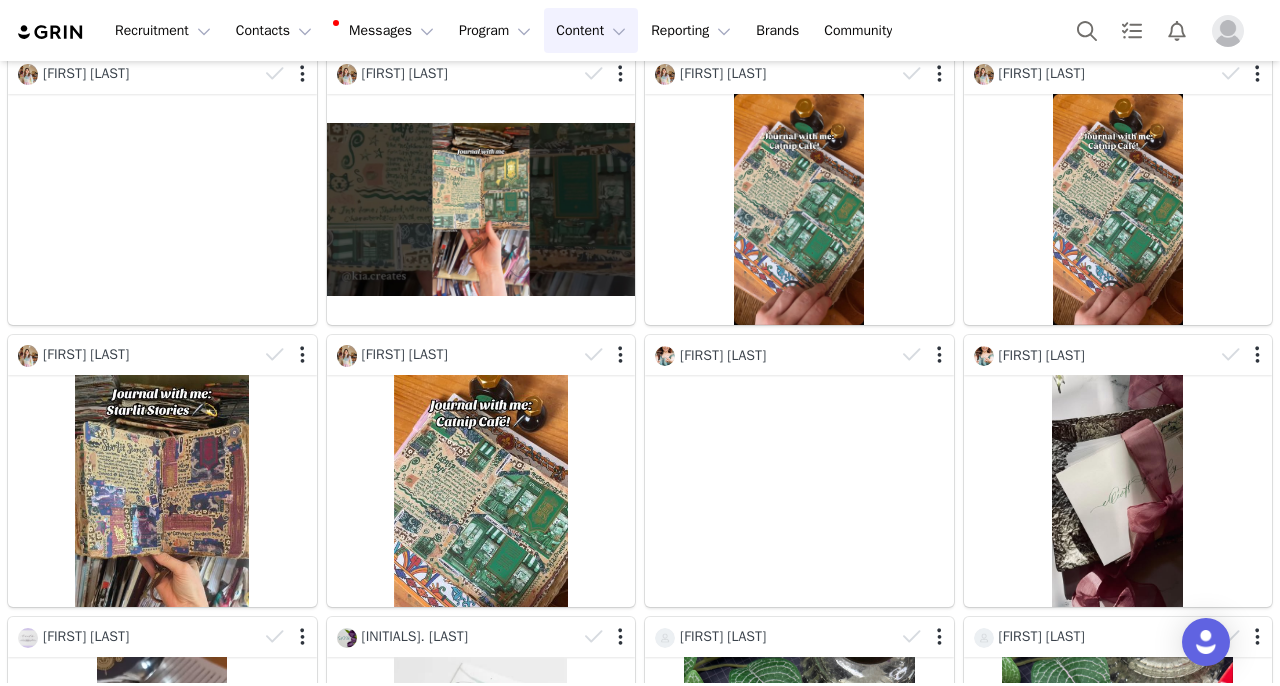 scroll, scrollTop: 95, scrollLeft: 0, axis: vertical 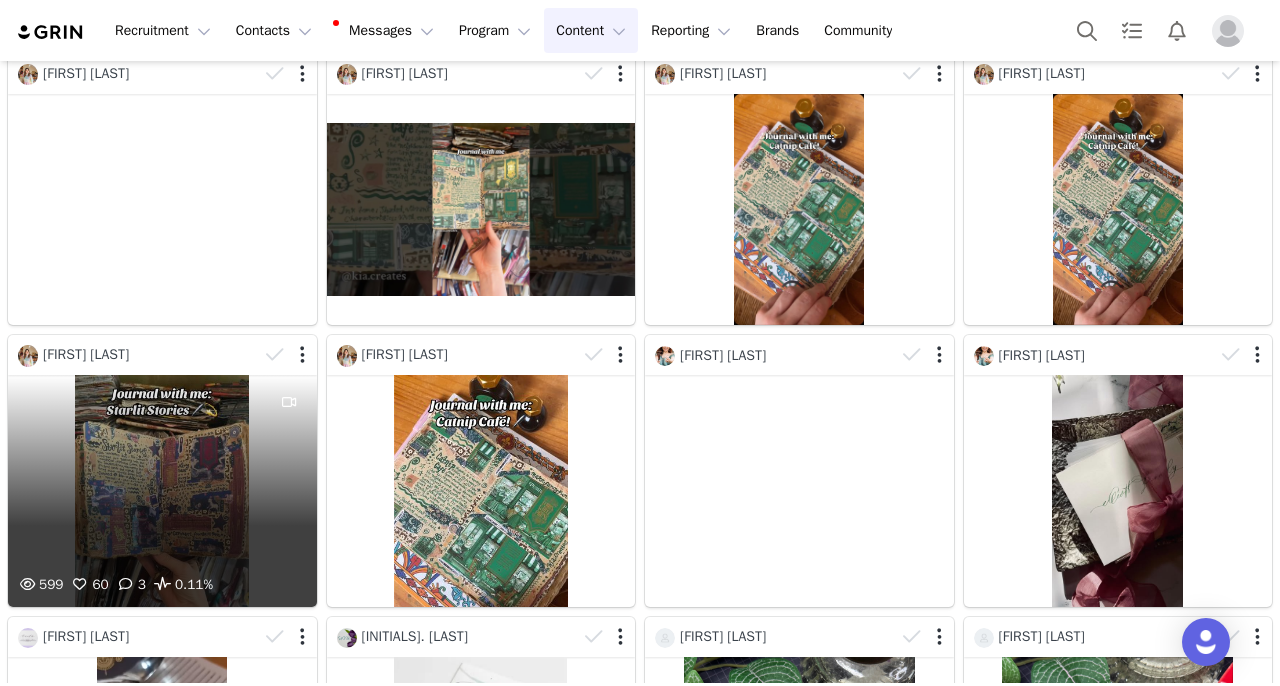 click on "[NUMBER]  [NUMBER]  [NUMBER]  [PERCENTAGE]" at bounding box center (162, 490) 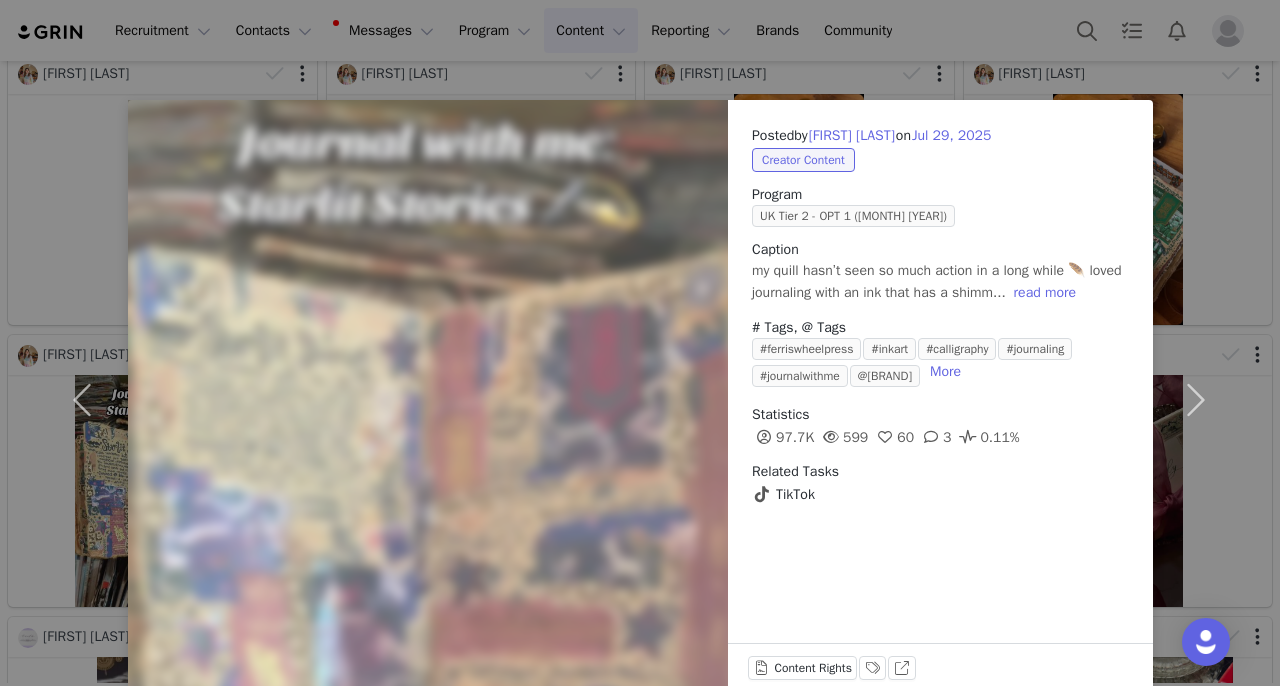 scroll, scrollTop: 95, scrollLeft: 0, axis: vertical 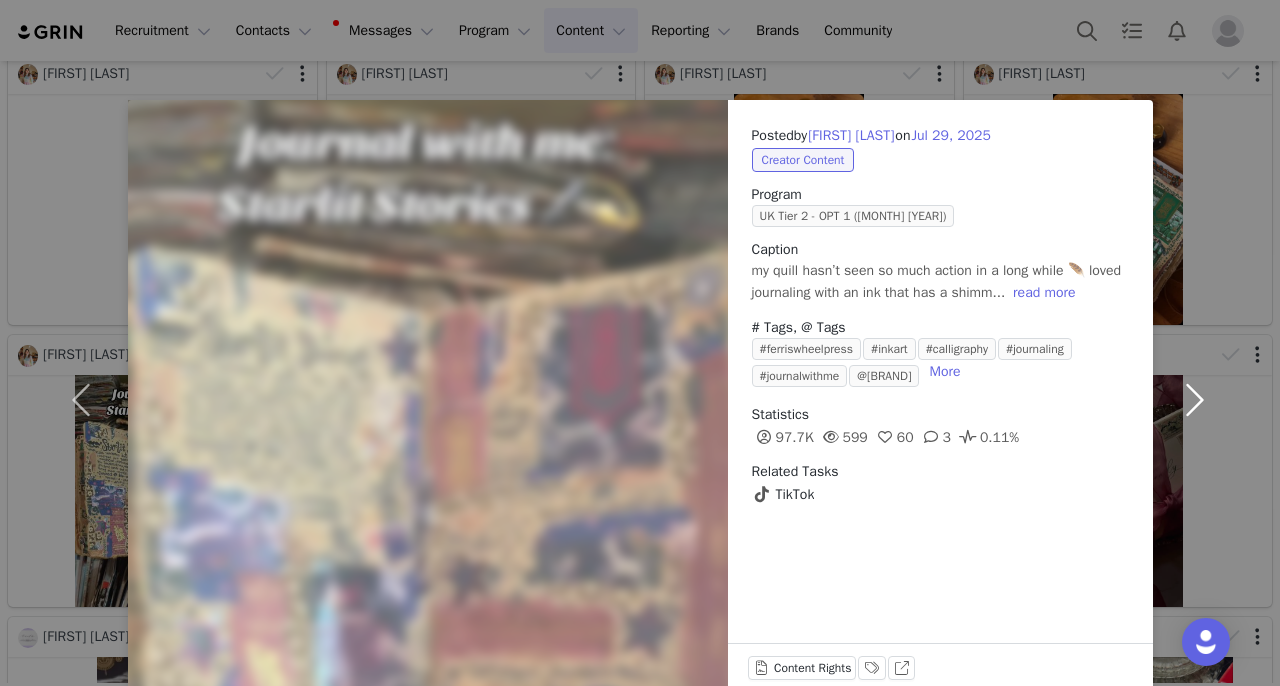 click at bounding box center (1195, 400) 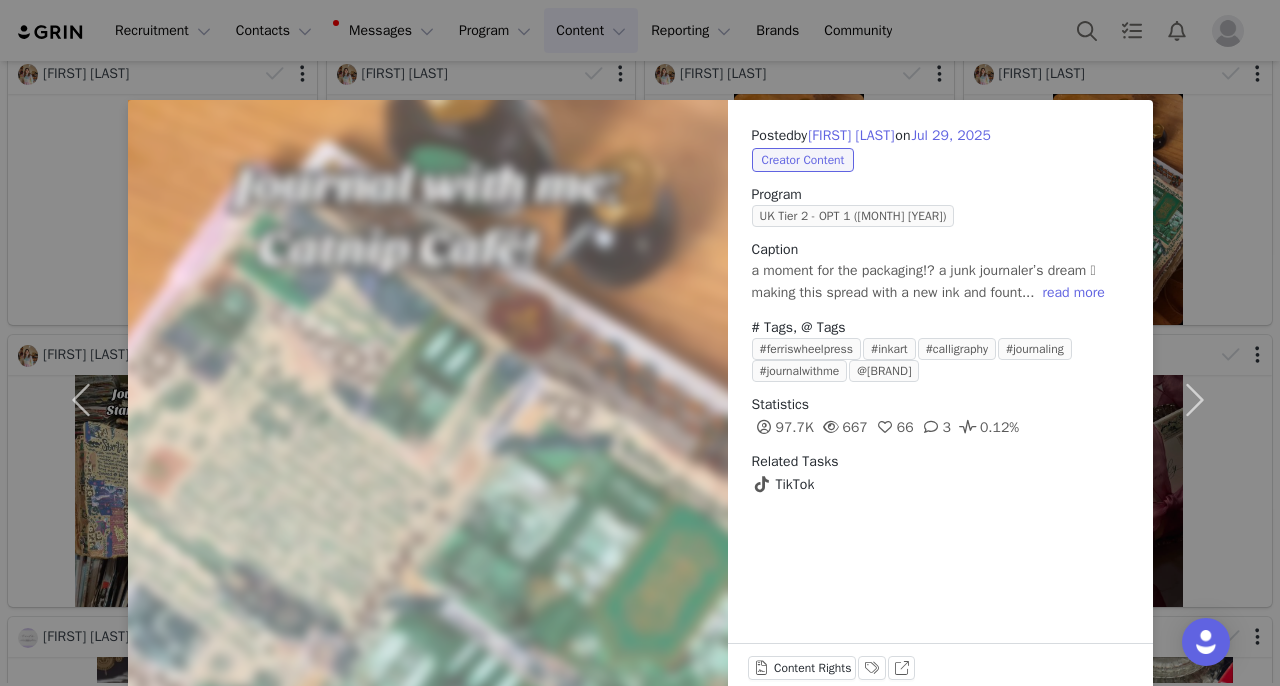 click on "Posted  by  [FIRST] [LAST]  on  [MONTH] 29, 2025  Creator Content  Program UK Tier 2 - OPT 1 ([MONTH] 2025) Caption a moment for the packaging!? a junk journaler’s dream 🥹 making this spread with a new ink and fount... read more # Tags, @ Tags  #ferriswheelpress   #inkart   #calligraphy   #journaling   #journalwithme   @Ferris      Statistics 97.7K  667  66  3  0.12%  Related Tasks TikTok     Content Rights Labels & Tags View on TikTok" at bounding box center [640, 343] 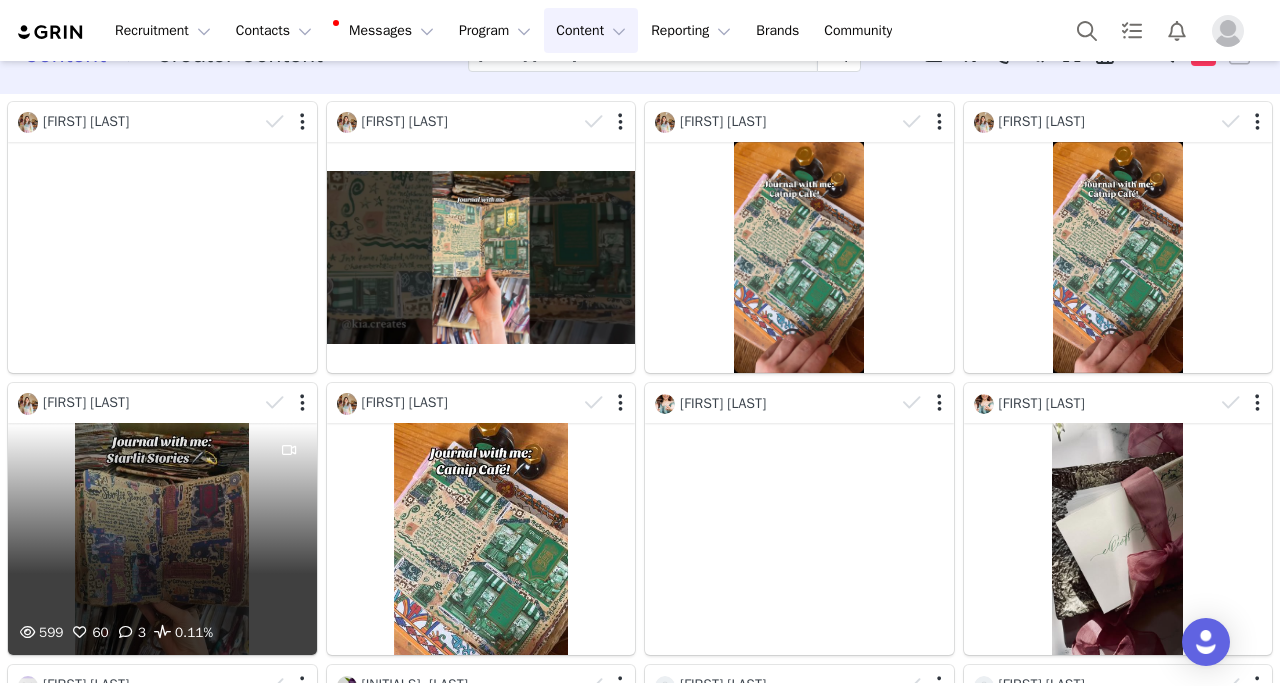 scroll, scrollTop: 36, scrollLeft: 0, axis: vertical 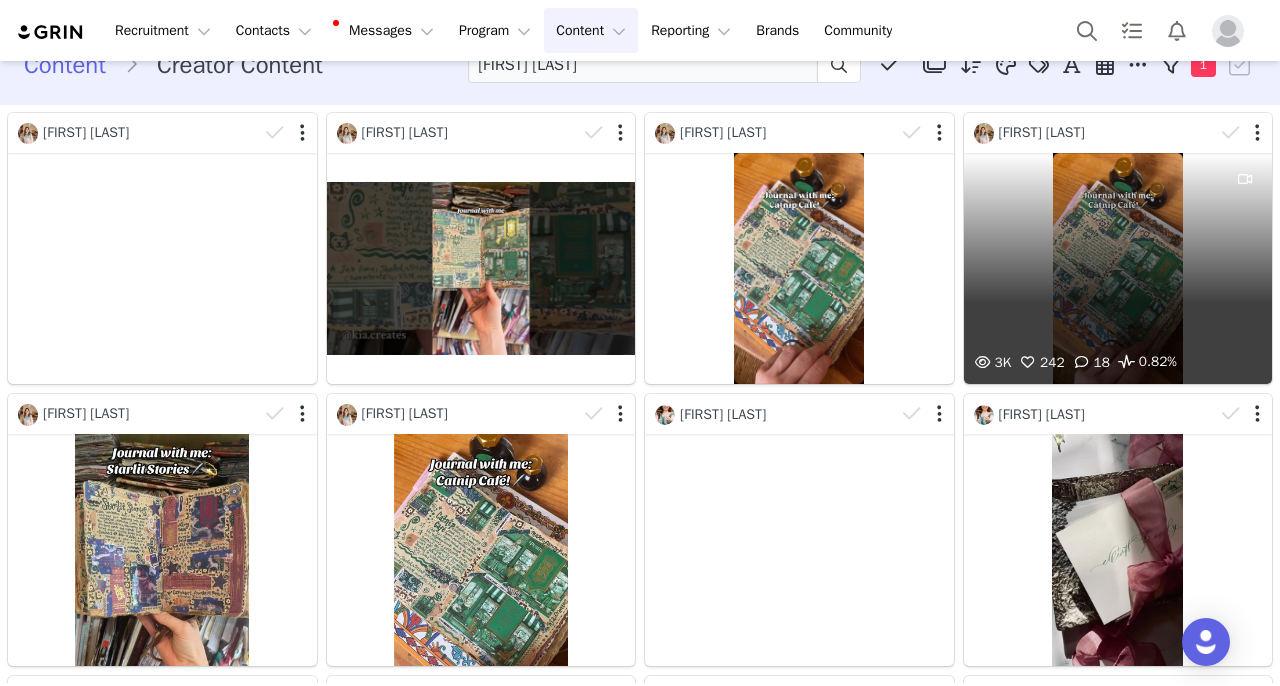 click on "[NUMBER]  [NUMBER]  [NUMBER]  [PERCENTAGE]" at bounding box center [1118, 268] 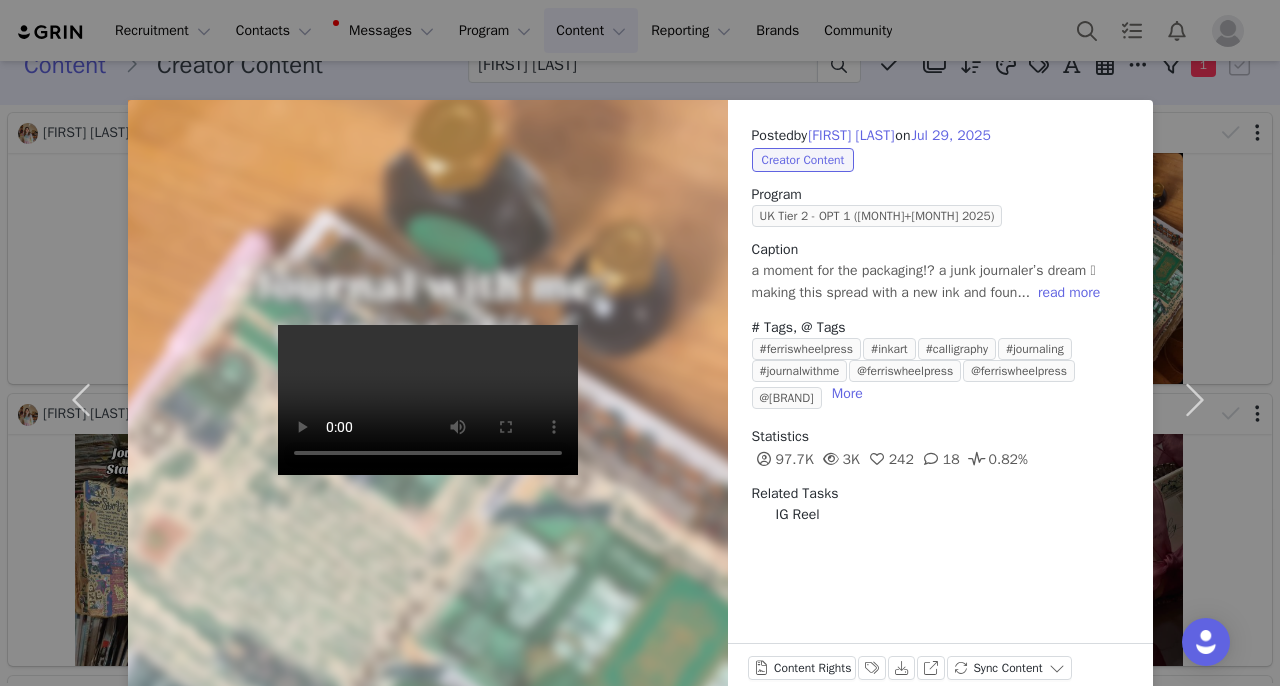 click on "Posted  by  [FIRST] [LAST]  on  [MONTH] [DAY], [YEAR]  Creator Content  Program [COUNTRY] Tier [NUMBER] - OPT [NUMBER] ([MONTH]+[MONTH] [YEAR]) Caption a moment for the packaging!? a junk journaler’s dream 🥹
making this spread with a new ink and foun... read more # Tags, @ Tags  #[TAG]   #[TAG]   #[TAG]   #[TAG]   #[TAG]   @[BRAND]   @[BRAND]   @[BRAND]  More     Statistics [NUMBER]K  [NUMBER]K  [NUMBER]  [NUMBER]  [NUMBER]%  Related Tasks IG Reel     Content Rights Labels & Tags Download View on Instagram Sync Content" at bounding box center [640, 343] 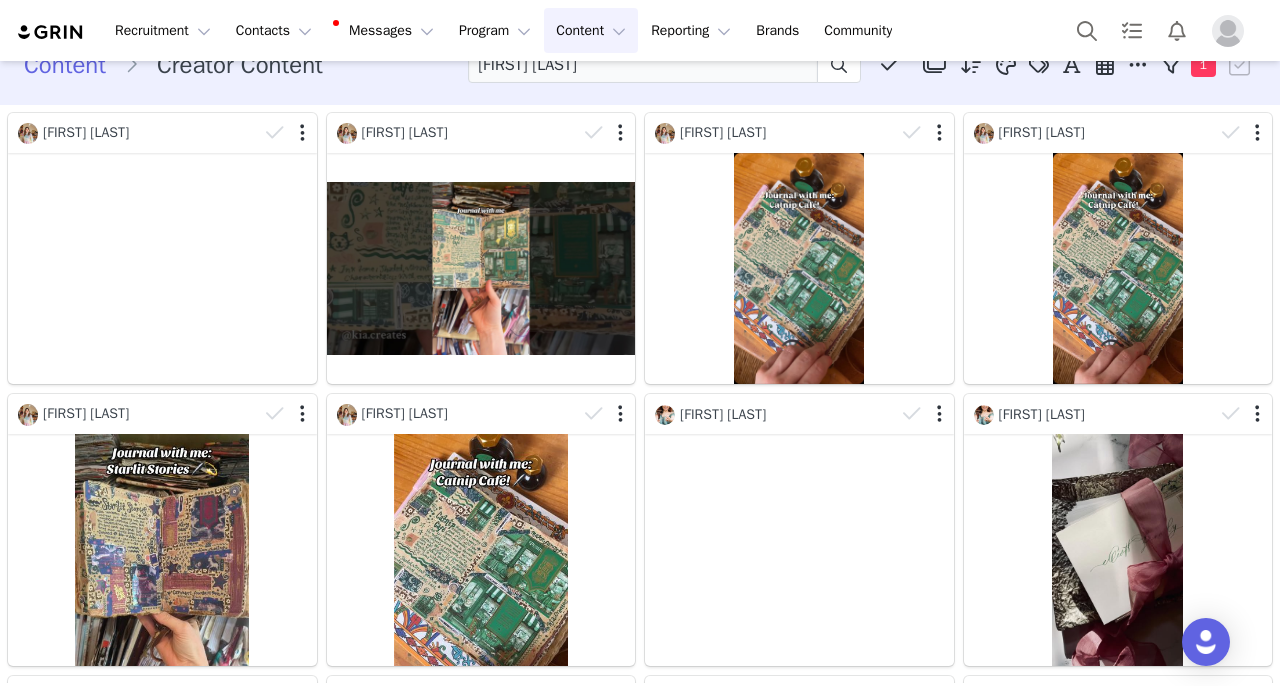 scroll, scrollTop: 36, scrollLeft: 0, axis: vertical 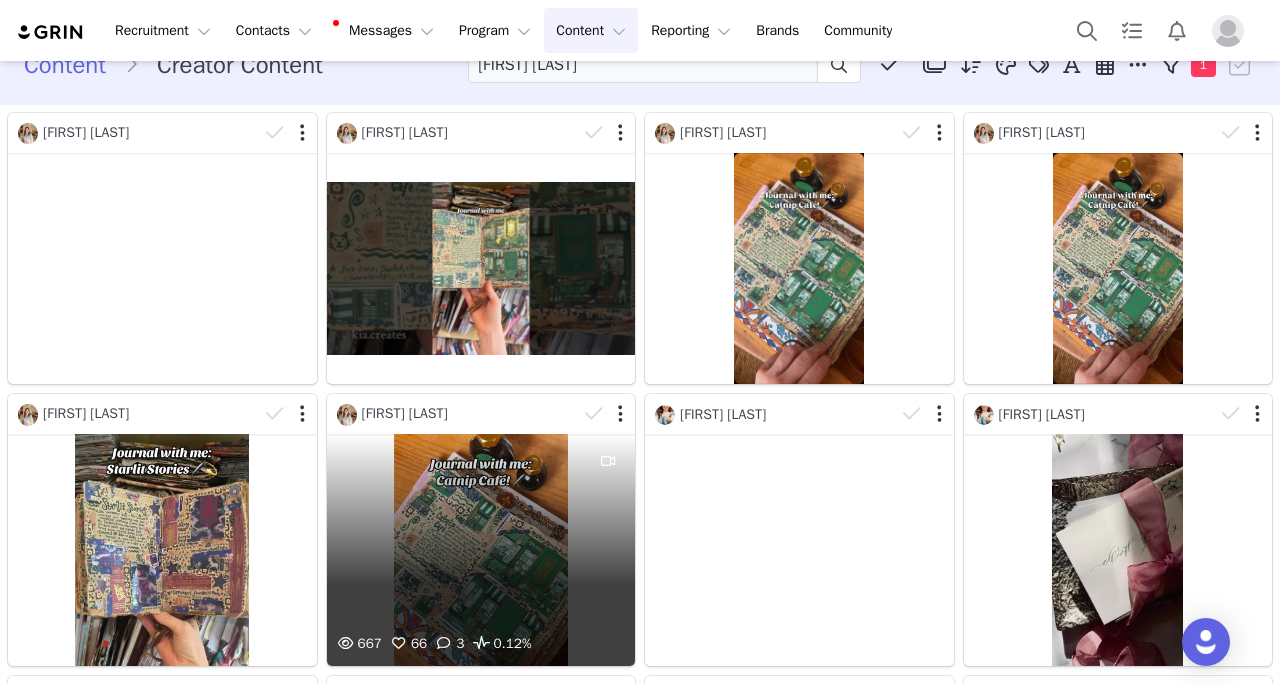 click on "[NUMBER]  [NUMBER]  [NUMBER]  [PERCENTAGE]%" at bounding box center [481, 549] 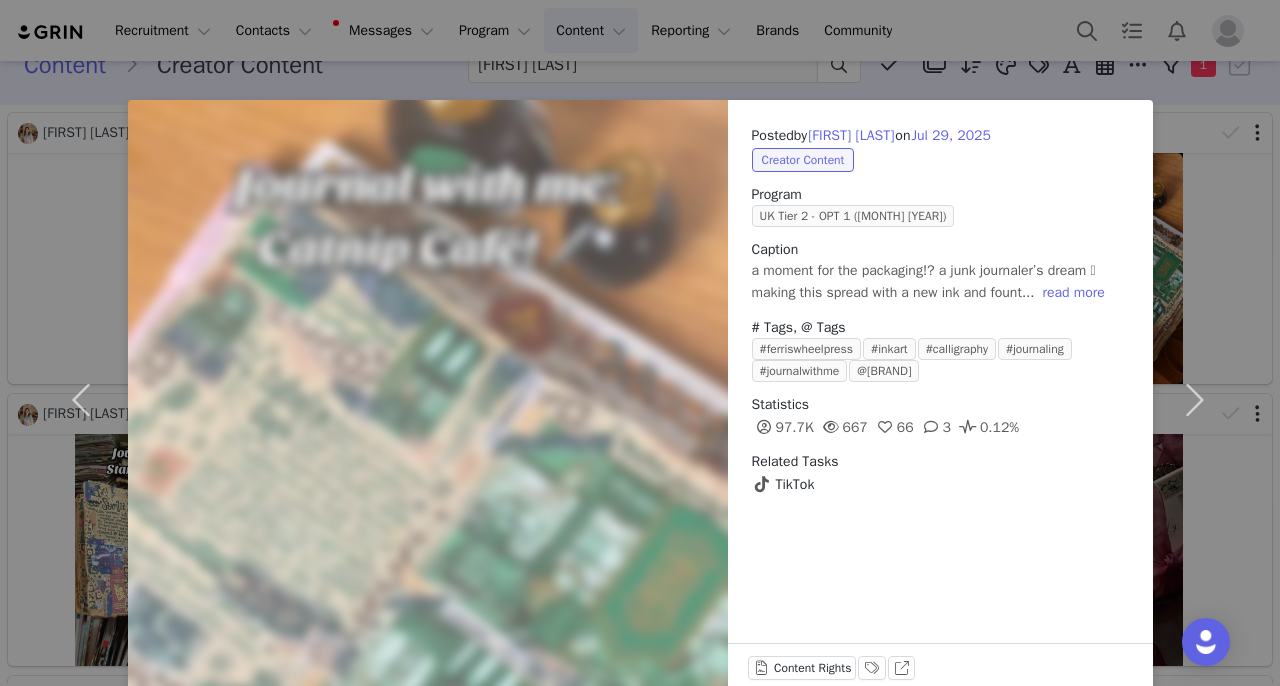 click on "Posted  by  [FIRST] [LAST]  on  [MONTH] 29, 2025  Creator Content  Program UK Tier 2 - OPT 1 ([MONTH] 2025) Caption a moment for the packaging!? a junk journaler’s dream 🥹 making this spread with a new ink and fount... read more # Tags, @ Tags  #ferriswheelpress   #inkart   #calligraphy   #journaling   #journalwithme   @Ferris      Statistics 97.7K  667  66  3  0.12%  Related Tasks TikTok     Content Rights Labels & Tags View on TikTok" at bounding box center [640, 343] 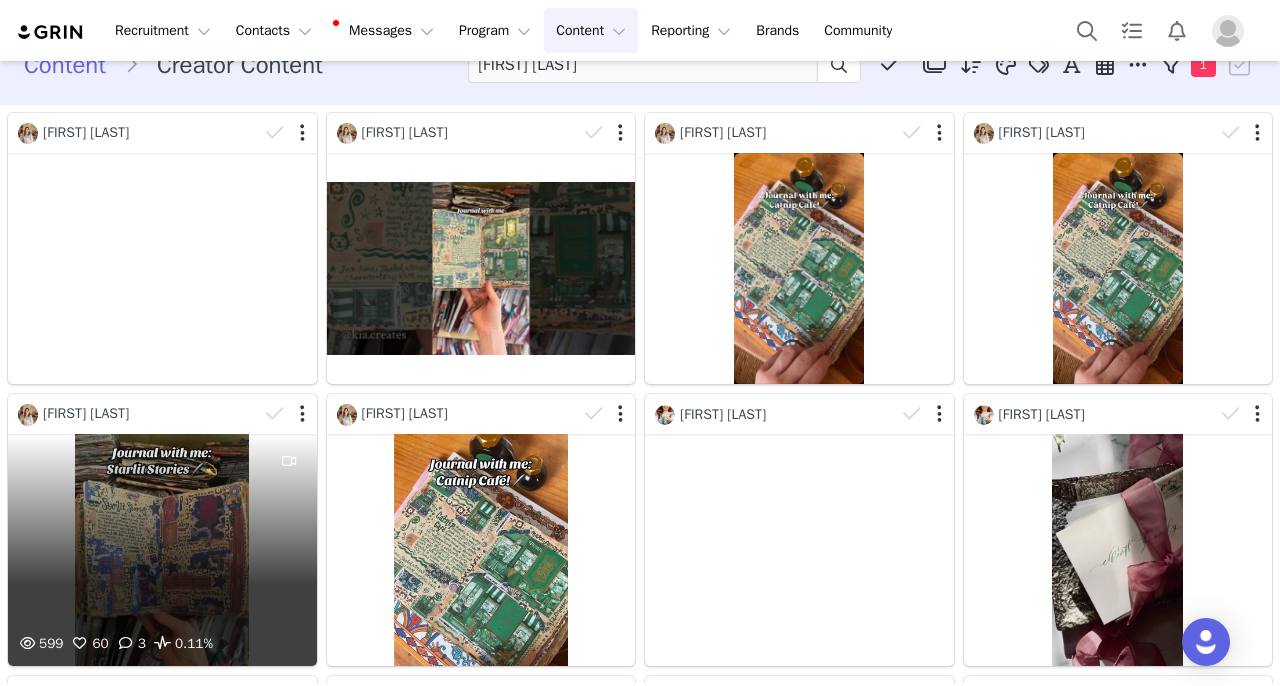 click on "[NUMBER]  [NUMBER]  [NUMBER]  [PERCENTAGE]" at bounding box center (162, 549) 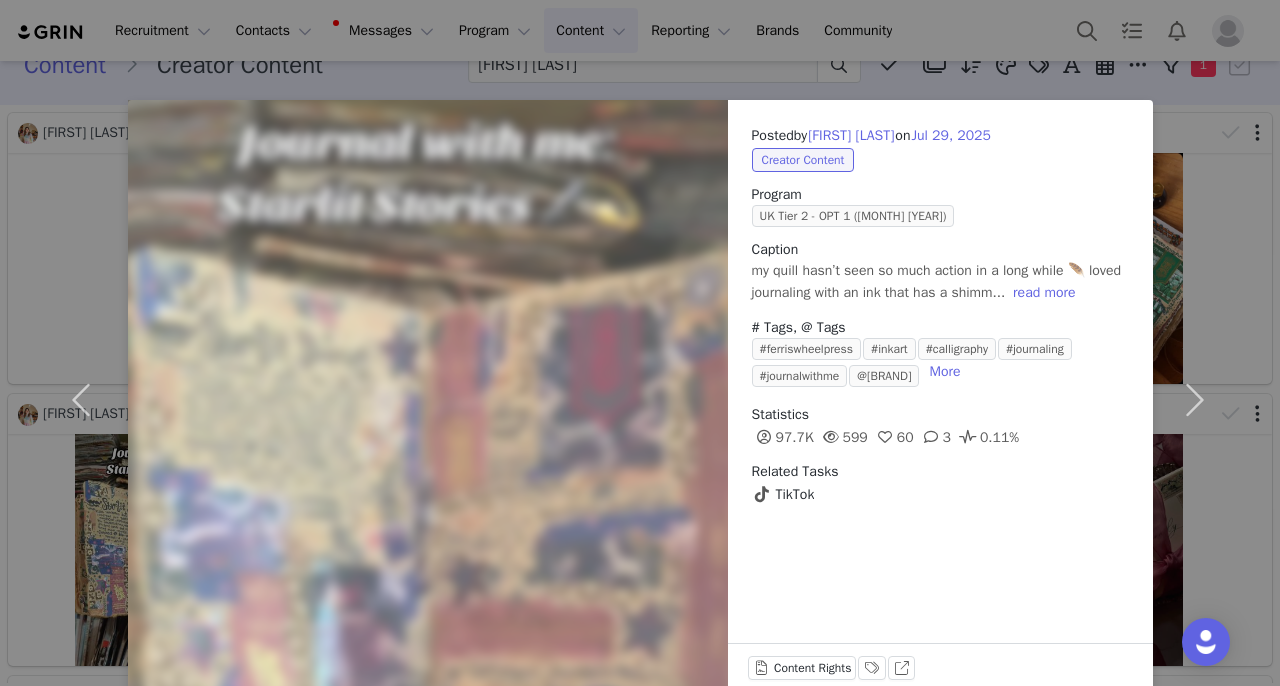 click on "Posted  by  [FIRST] [LAST]  on  [MONTH] 29, 2025  Creator Content  Program UK Tier 2 - OPT 1 ([MONTH] 2025) Caption my quill hasn’t seen so much action in a long while 🪶 loved journaling with an ink that has a shimm... read more # Tags, @ Tags  #ferriswheelpress   #inkart   #calligraphy   #journaling   #journalwithme   @Ferris  More     Statistics 97.7K  599  60  3  0.11%  Related Tasks TikTok     Content Rights Labels & Tags View on TikTok" at bounding box center [640, 343] 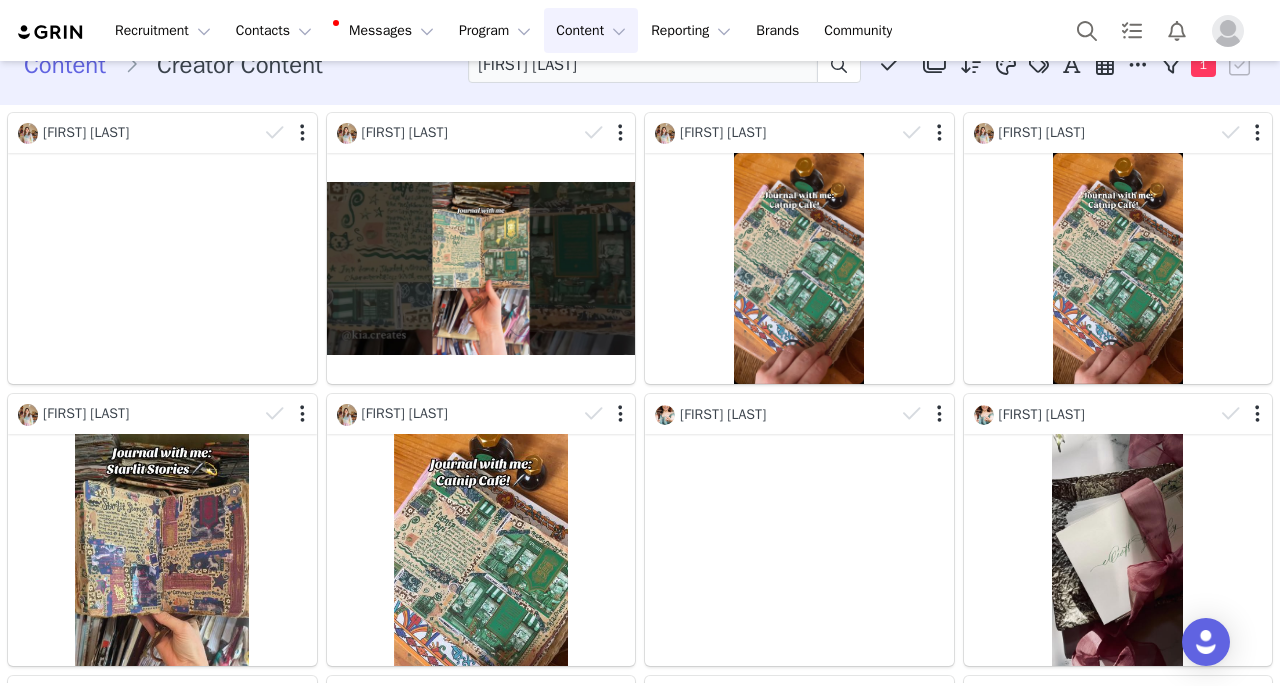 scroll, scrollTop: 36, scrollLeft: 0, axis: vertical 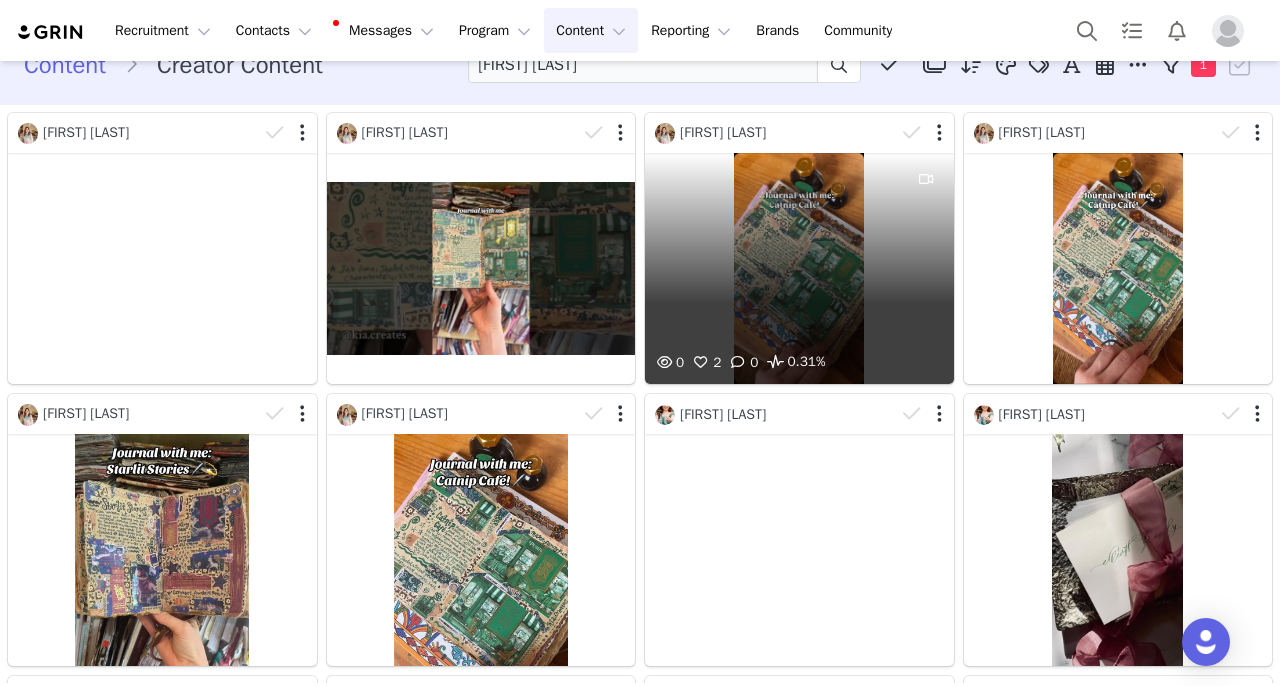 click on "0  2  0  [PERCENTAGE]%" at bounding box center [799, 268] 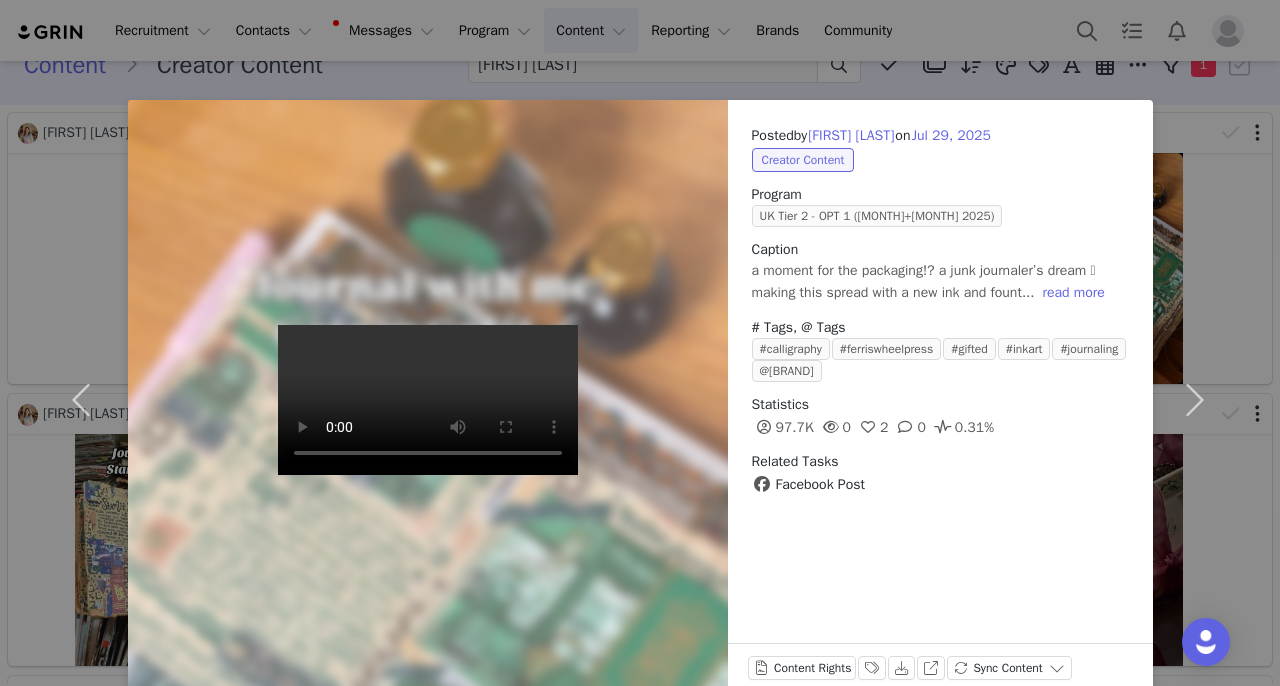 click on "Posted  by  [FIRST] [LAST]  on  [MONTH] [DAY], [YEAR]  Creator Content  Program [COUNTRY] Tier [NUMBER] - OPT [NUMBER] ([MONTH]+[MONTH] [YEAR]) Caption a moment for the packaging!? a junk journaler’s dream 🥹 making this spread with a new ink and fount... read more # Tags, @ Tags  #[TAG]   #[TAG]   #[TAG]   #[TAG]   #[TAG]   @[BRAND]      Statistics [NUMBER]K  [NUMBER]  [NUMBER]  [NUMBER]  [NUMBER]%  Related Tasks Facebook Post     Content Rights Labels & Tags Download View on Facebook Sync Content" at bounding box center (640, 343) 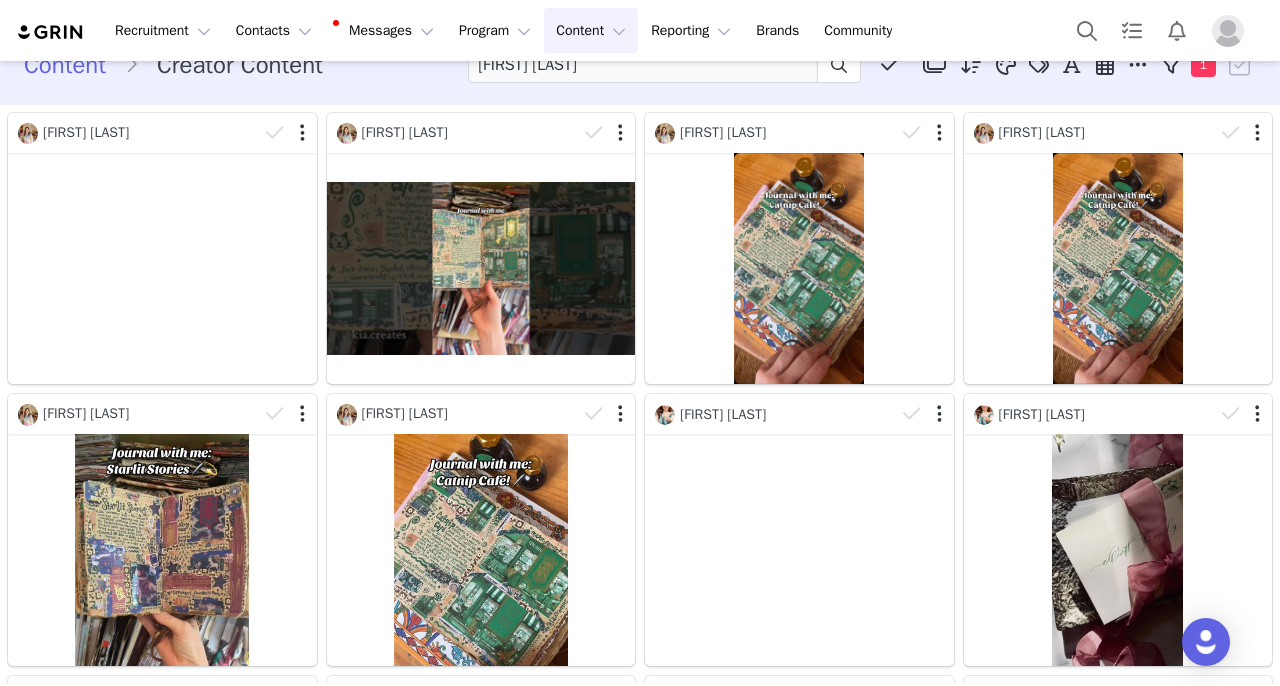 scroll, scrollTop: 36, scrollLeft: 0, axis: vertical 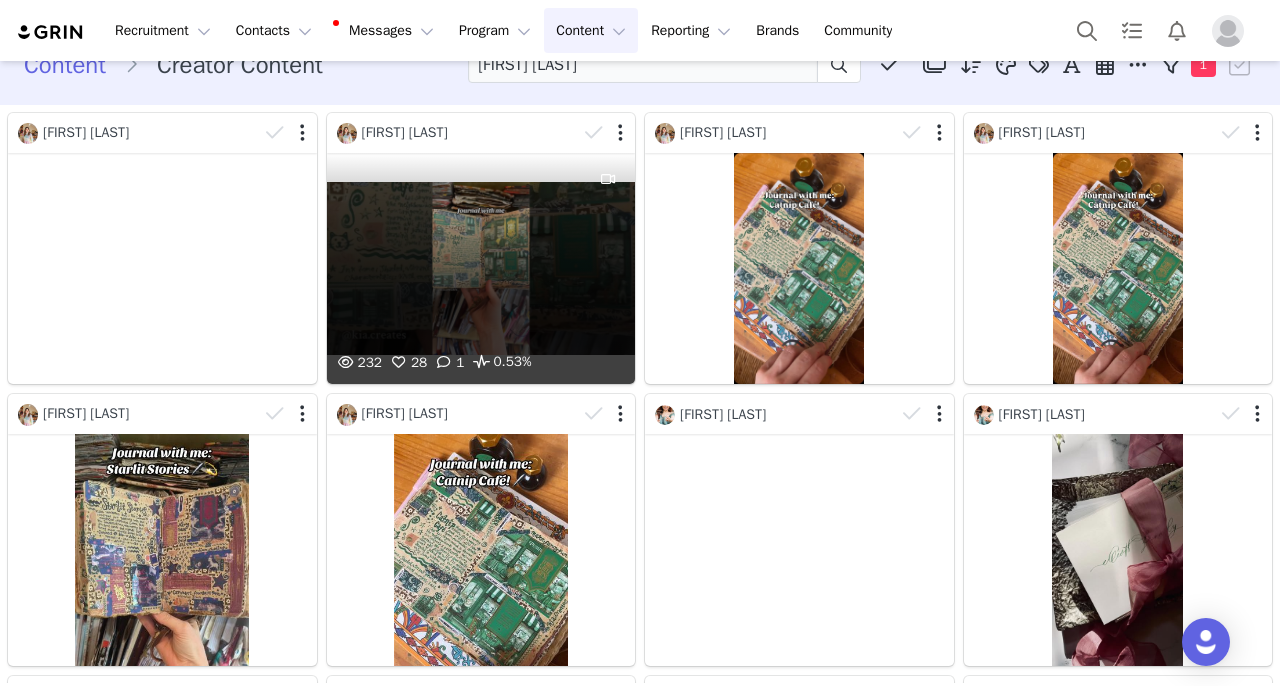 click on "232  28  1  0.53%" at bounding box center [481, 268] 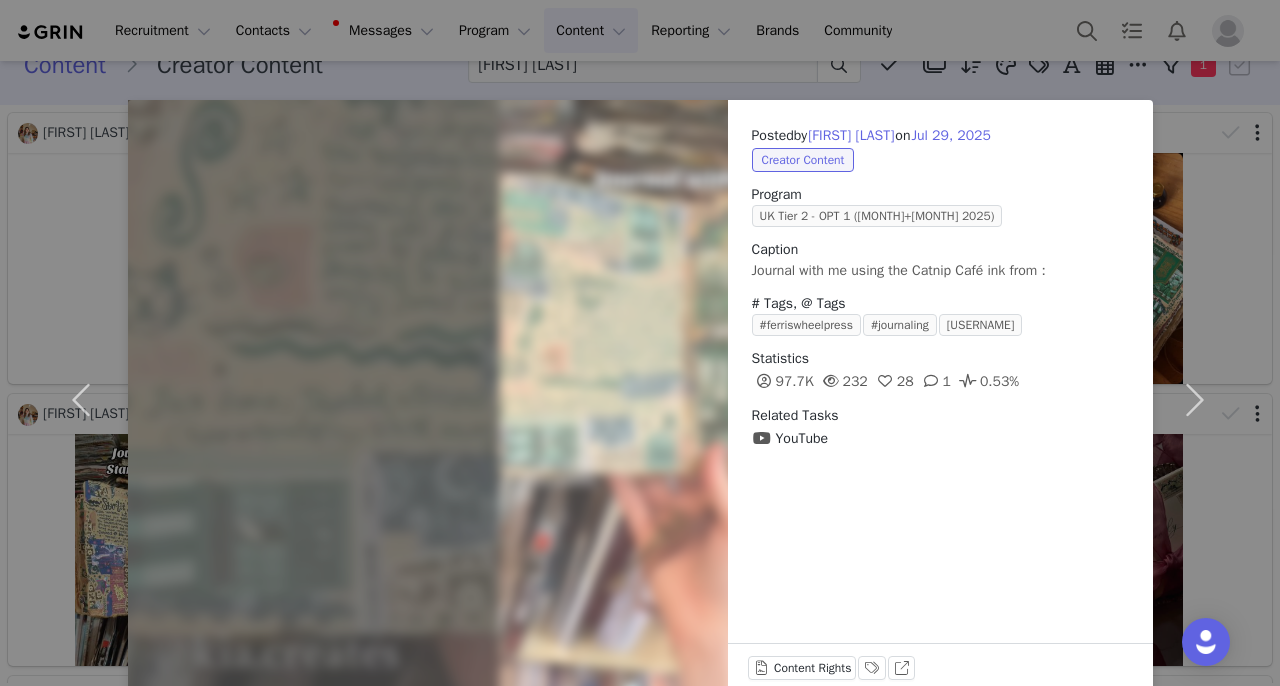 scroll, scrollTop: 36, scrollLeft: 0, axis: vertical 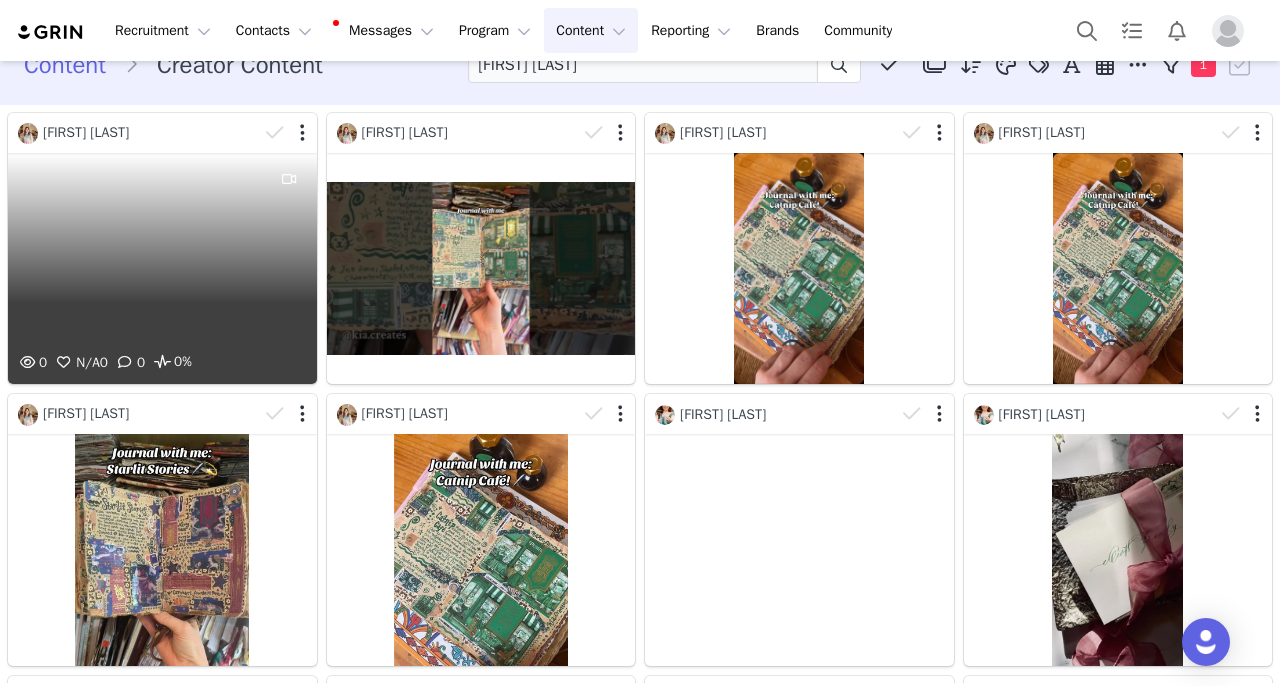 click on "0   N/A  0  0  0%" at bounding box center [162, 268] 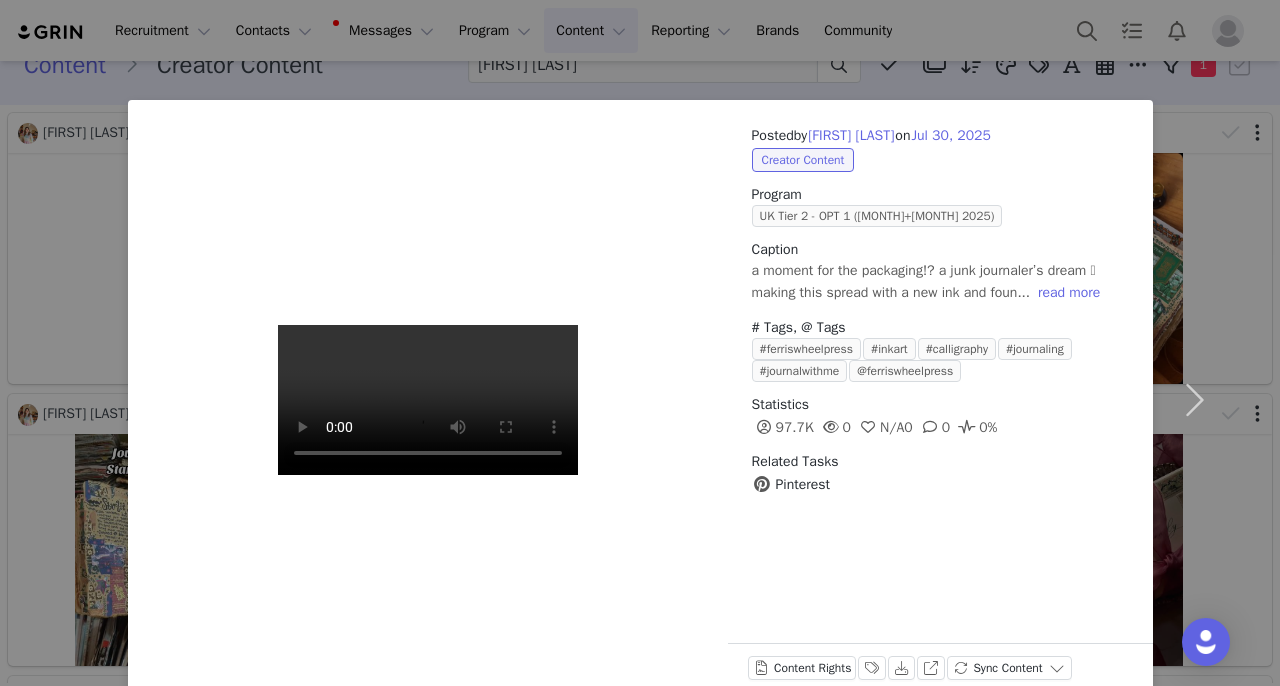 click on "Posted  by  [FIRST] [LAST]  on  [MONTH] [DAY], [YEAR] [TIME] Creator Content  Program [TIER] [MONTH] [YEAR] Caption a moment for the packaging!? a junk journaler’s dream 🥹
making this spread with a new ink and foun... read more # Tags, @ Tags  #ferriswheelpress   #inkart   #calligraphy   #journaling   #journalwithme   @ferriswheelpress      Statistics [NUMBER]  [NUMBER]  N/A  [NUMBER]  [NUMBER]  [NUMBER]%
Related Tasks Pinterest     Content Rights Labels & Tags Download View on Pinterest Sync Content" at bounding box center [640, 343] 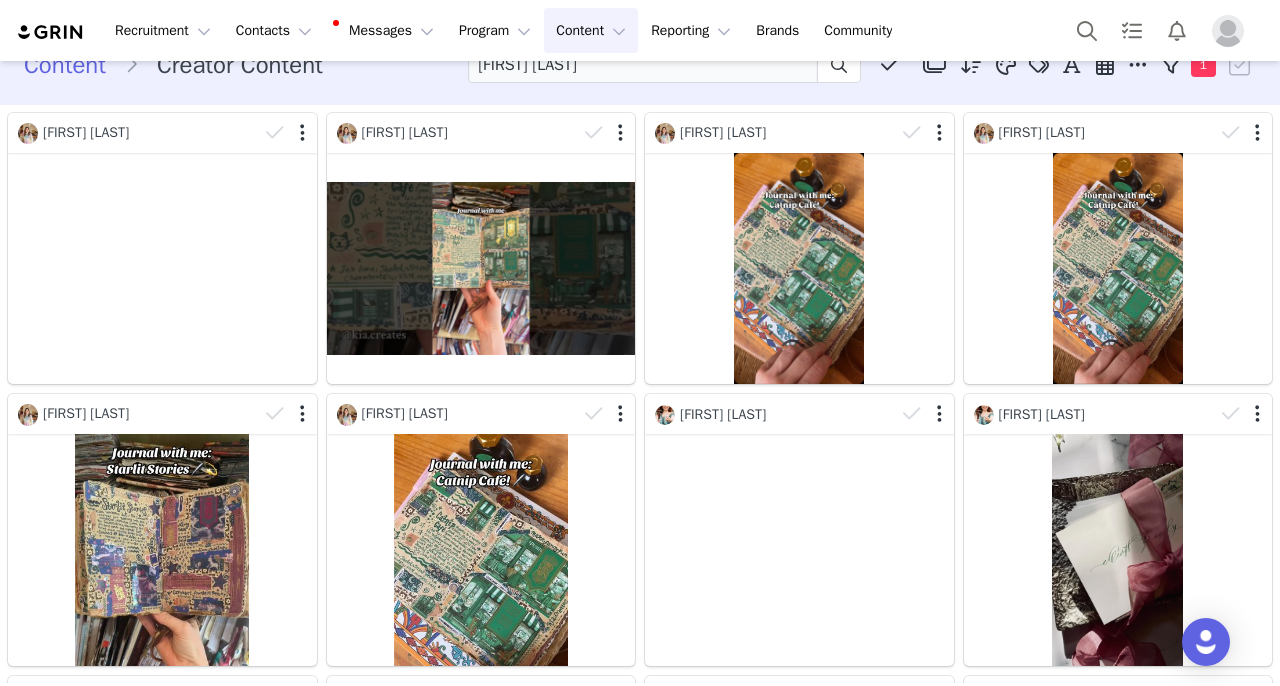 scroll, scrollTop: 36, scrollLeft: 0, axis: vertical 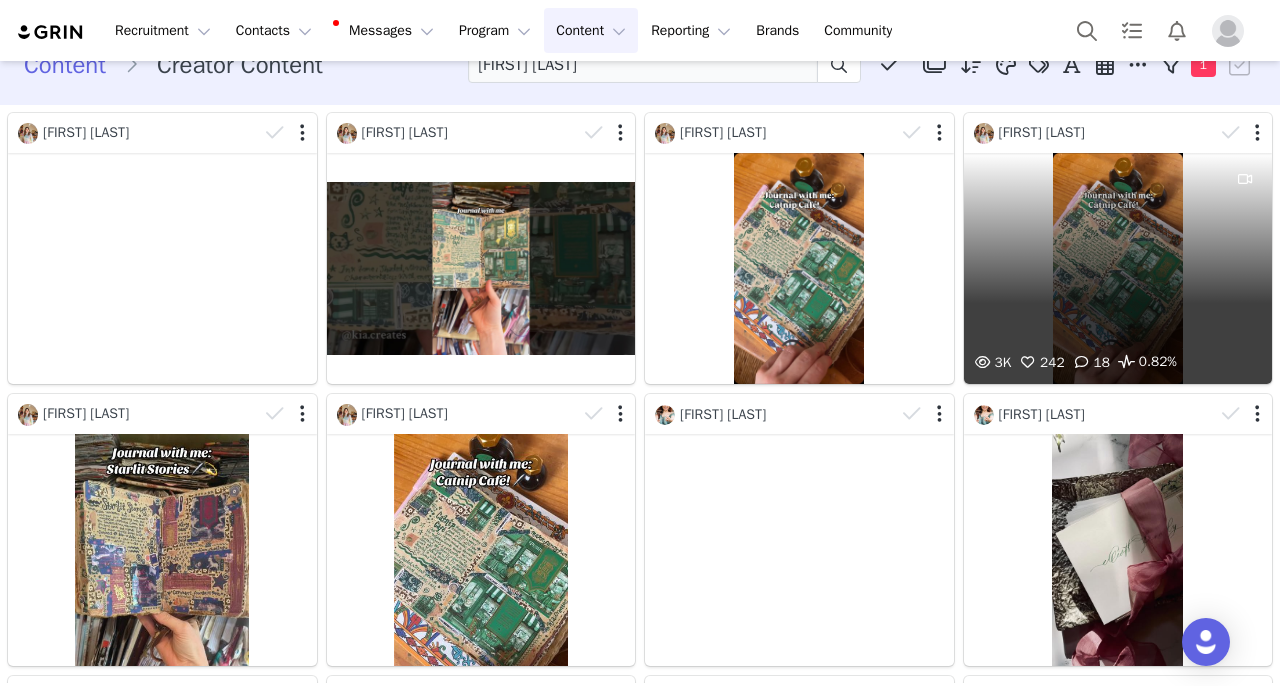 click on "[NUMBER]  [NUMBER]  [NUMBER]  [PERCENTAGE]" at bounding box center (1118, 268) 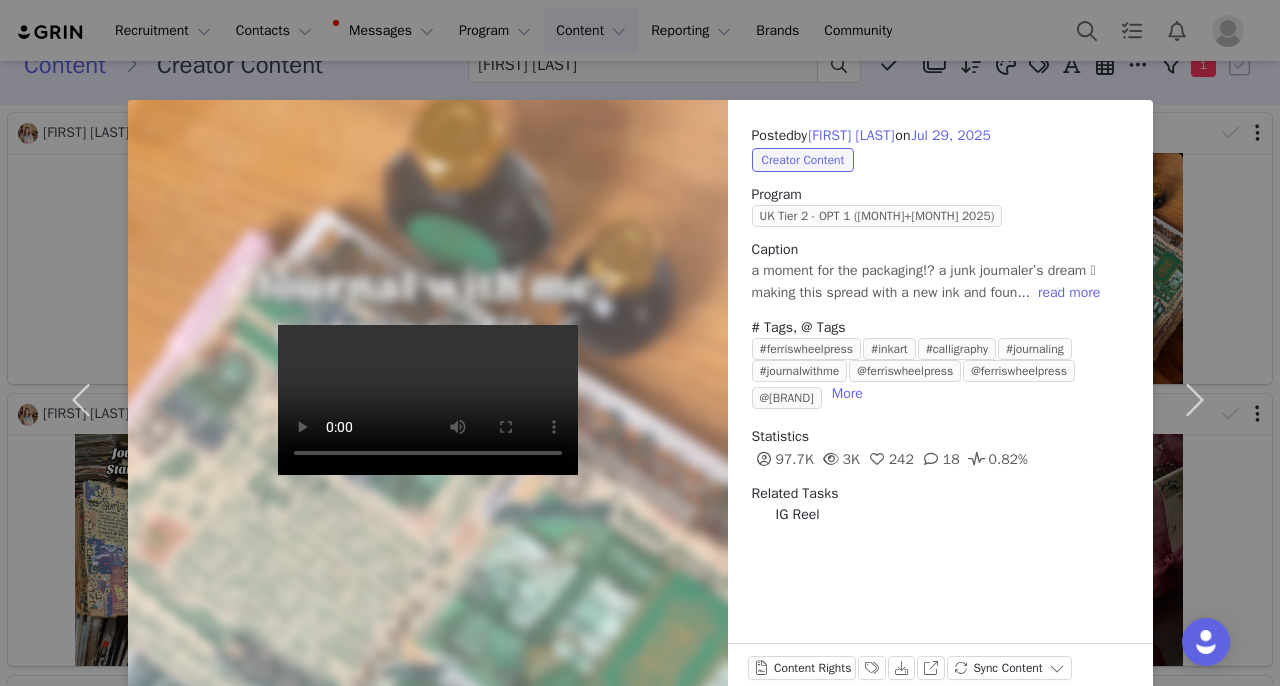 click on "Posted  by  [FIRST] [LAST]  on  [MONTH] [DAY], [YEAR]  Creator Content  Program [COUNTRY] Tier [NUMBER] - OPT [NUMBER] ([MONTH]+[MONTH] [YEAR]) Caption a moment for the packaging!? a junk journaler’s dream 🥹
making this spread with a new ink and foun... read more # Tags, @ Tags  #[TAG]   #[TAG]   #[TAG]   #[TAG]   #[TAG]   @[BRAND]   @[BRAND]   @[BRAND]  More     Statistics [NUMBER]K  [NUMBER]K  [NUMBER]  [NUMBER]  [NUMBER]%  Related Tasks IG Reel     Content Rights Labels & Tags Download View on Instagram Sync Content" at bounding box center (640, 343) 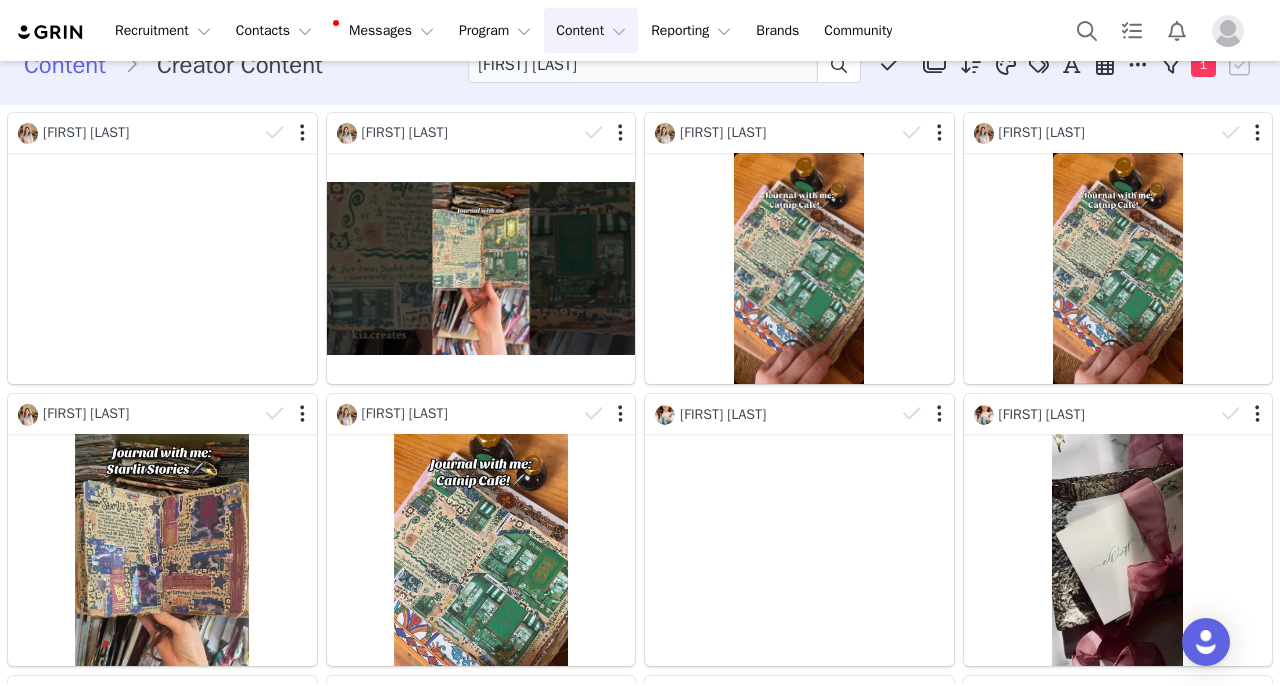 scroll, scrollTop: 36, scrollLeft: 0, axis: vertical 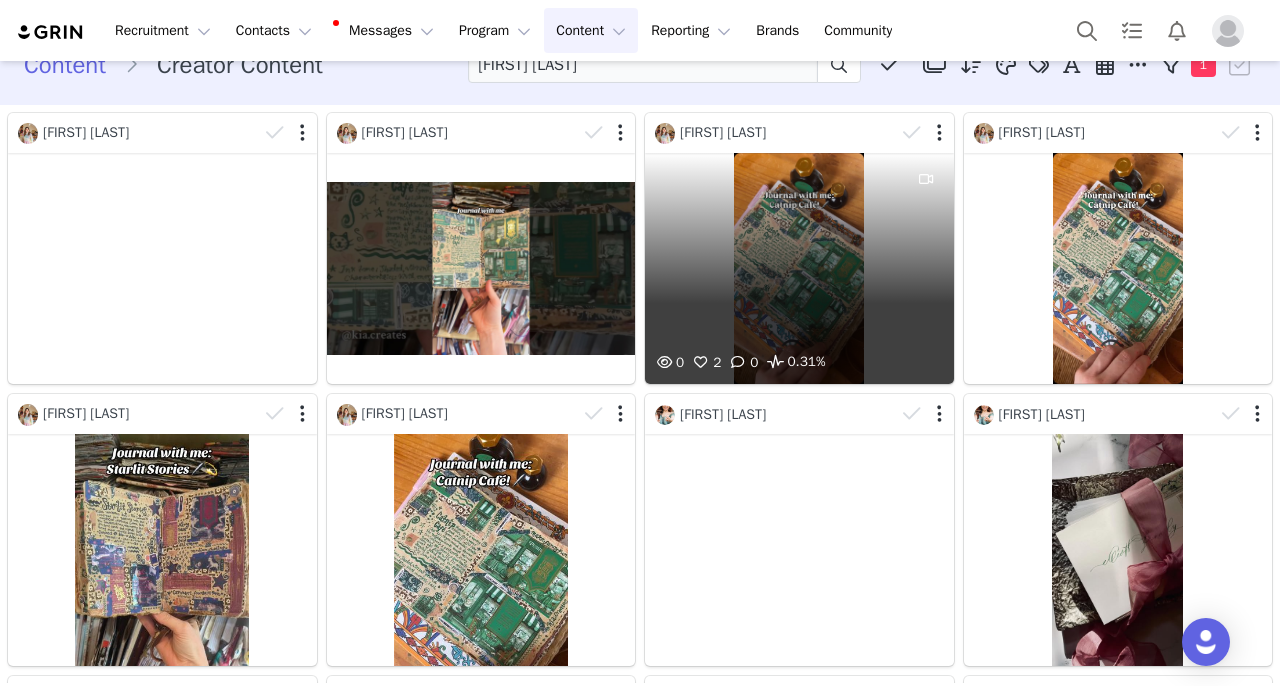 click on "0  2  0  [PERCENTAGE]%" at bounding box center [799, 268] 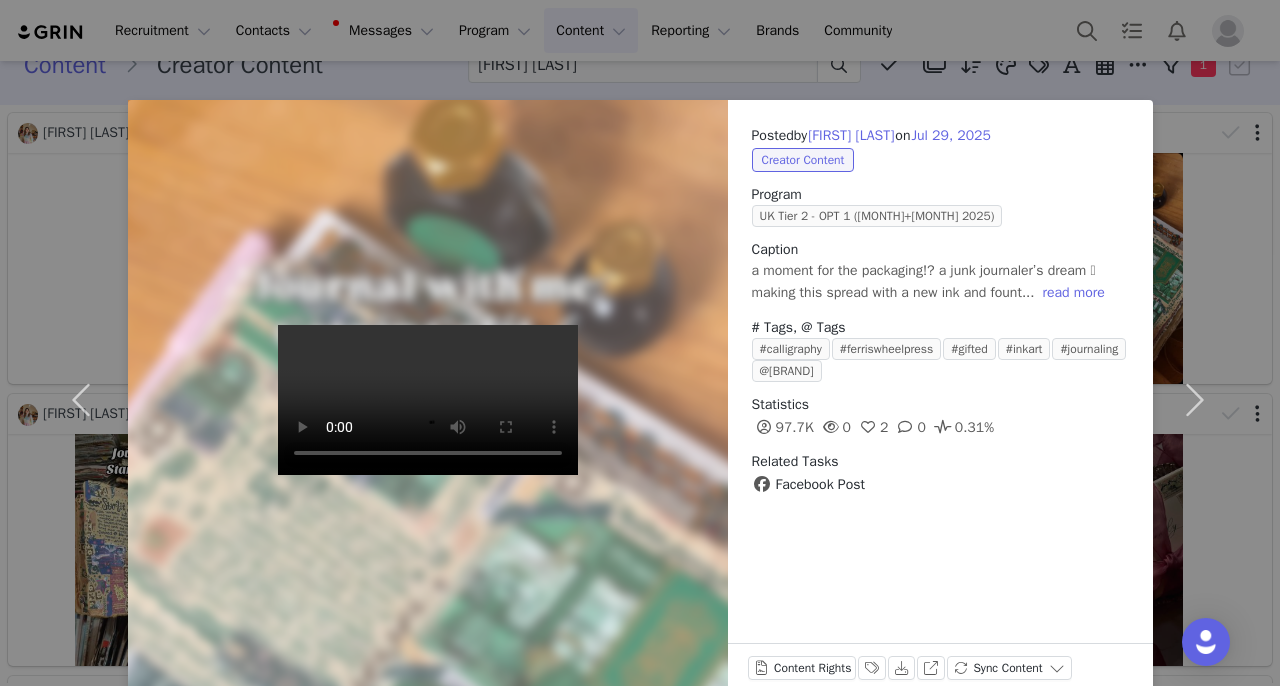 click on "Posted  by  [FIRST] [LAST]  on  [MONTH] [DAY], [YEAR]  Creator Content  Program [COUNTRY] Tier [NUMBER] - OPT [NUMBER] ([MONTH]+[MONTH] [YEAR]) Caption a moment for the packaging!? a junk journaler’s dream 🥹 making this spread with a new ink and fount... read more # Tags, @ Tags  #[TAG]   #[TAG]   #[TAG]   #[TAG]   #[TAG]   @[BRAND]      Statistics [NUMBER]K  [NUMBER]  [NUMBER]  [NUMBER]  [NUMBER]%  Related Tasks Facebook Post     Content Rights Labels & Tags Download View on Facebook Sync Content" at bounding box center (640, 343) 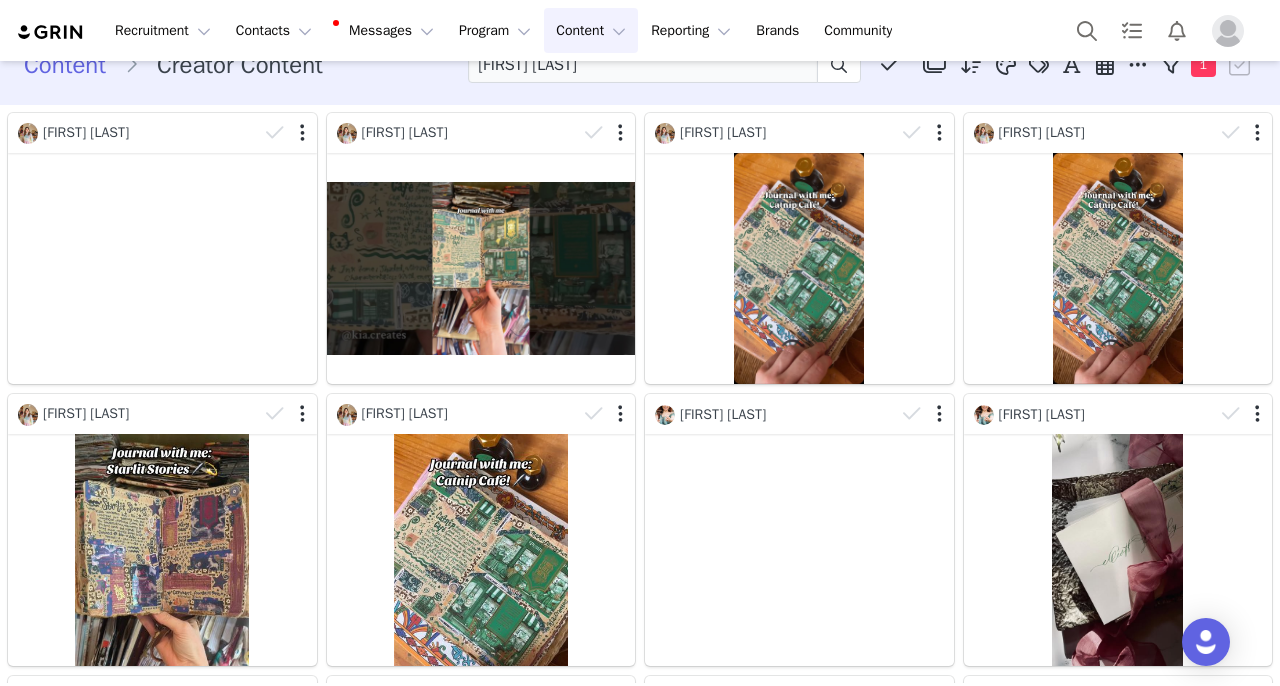 scroll, scrollTop: 36, scrollLeft: 0, axis: vertical 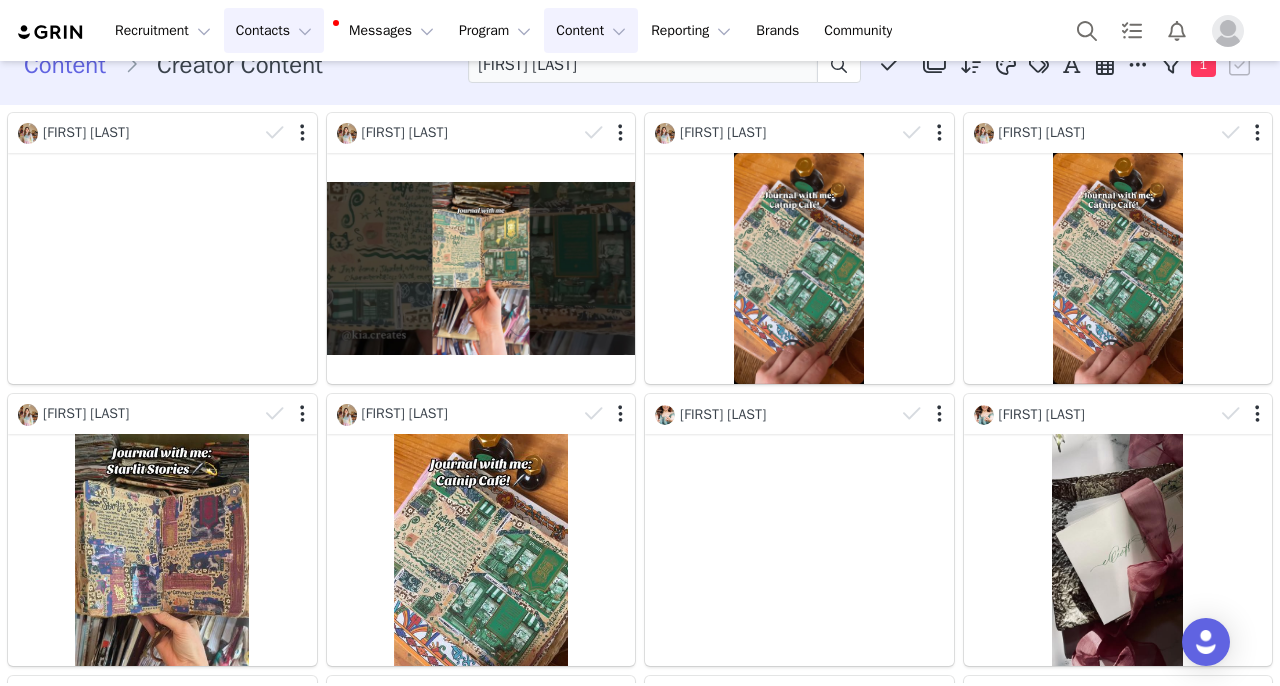 click on "Contacts Contacts" at bounding box center (274, 30) 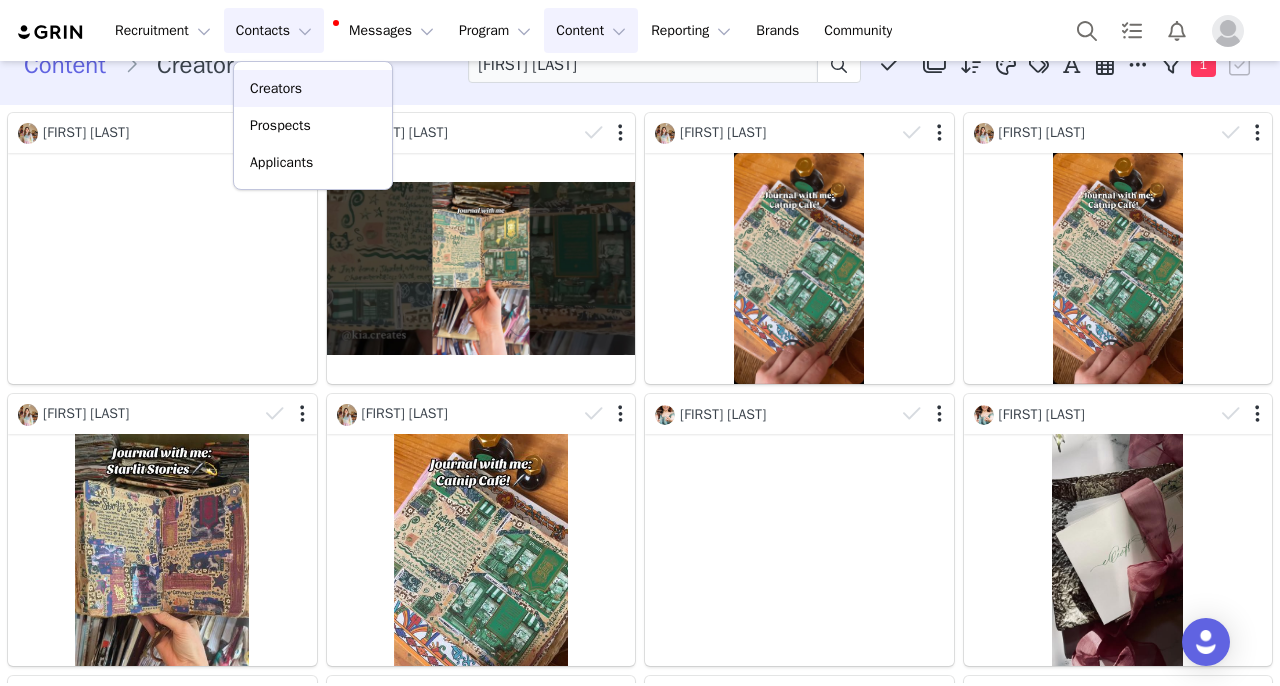 click on "Creators" at bounding box center [276, 88] 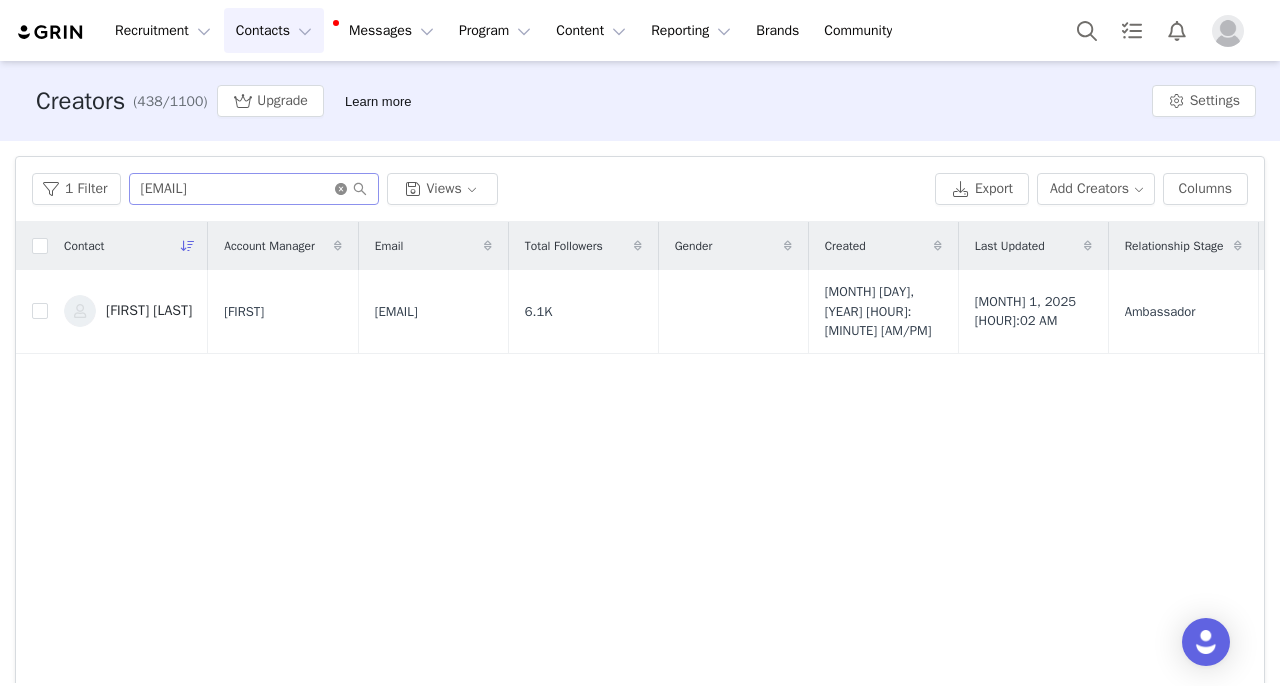 click 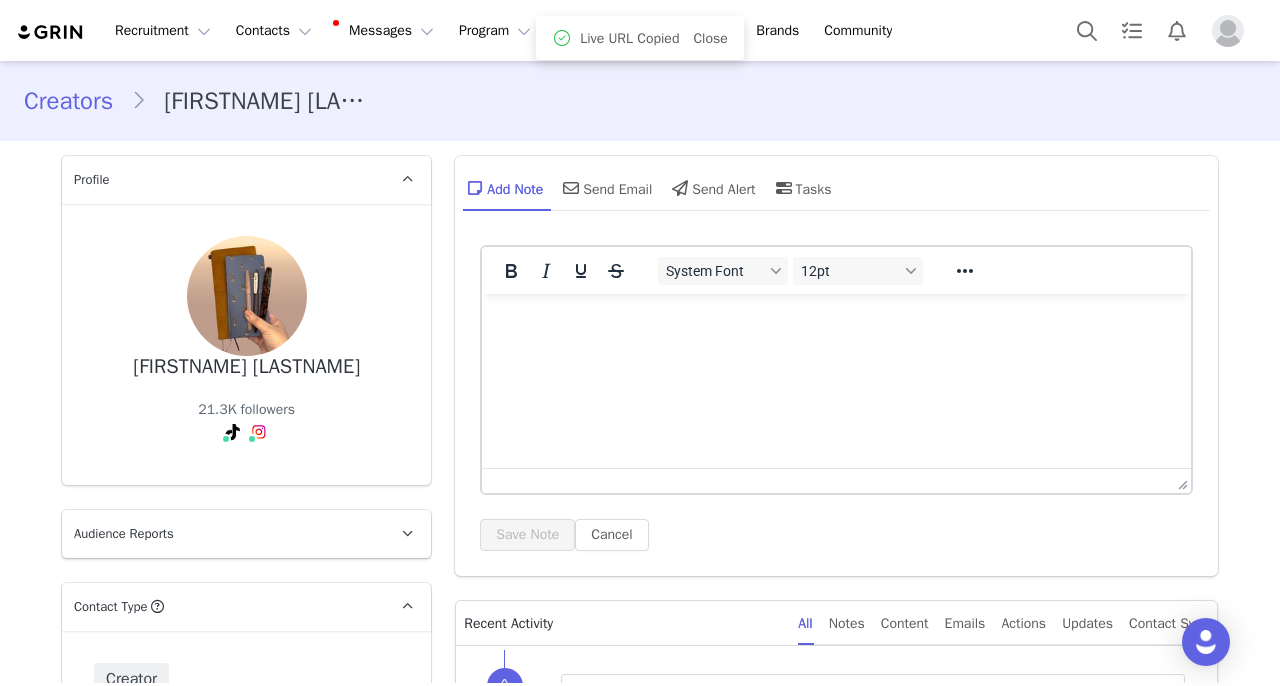 click at bounding box center (377, 4953) 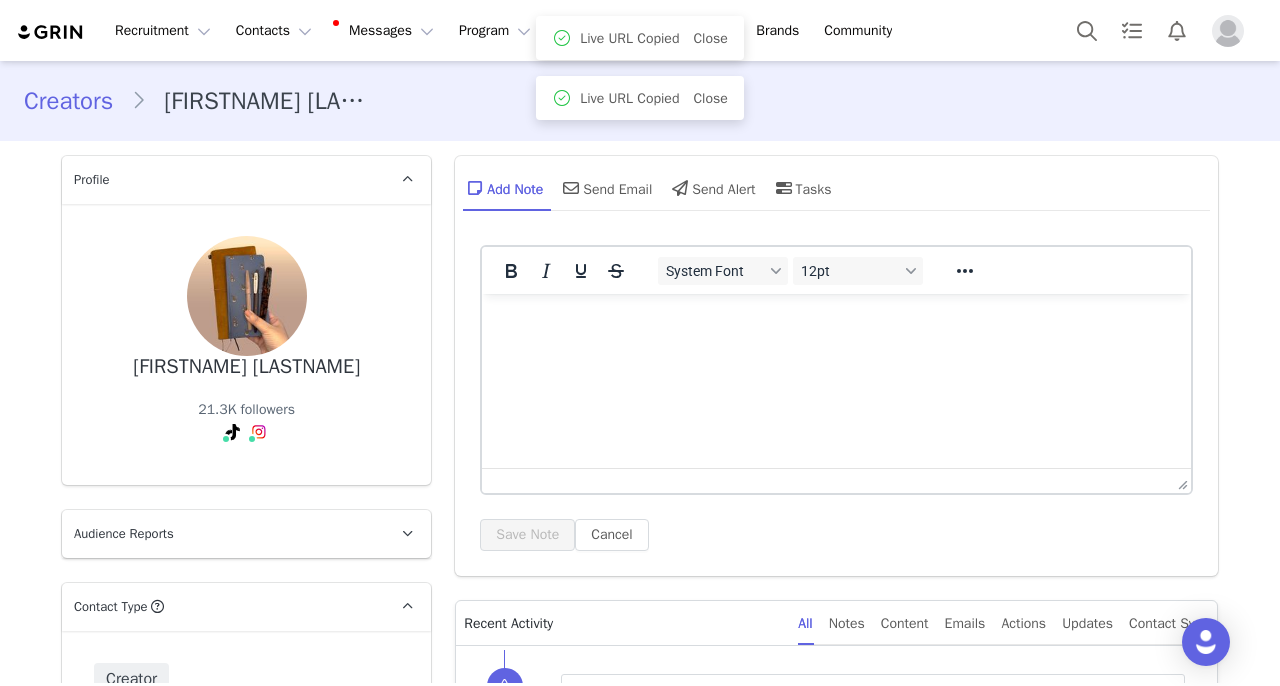 scroll, scrollTop: 4534, scrollLeft: 0, axis: vertical 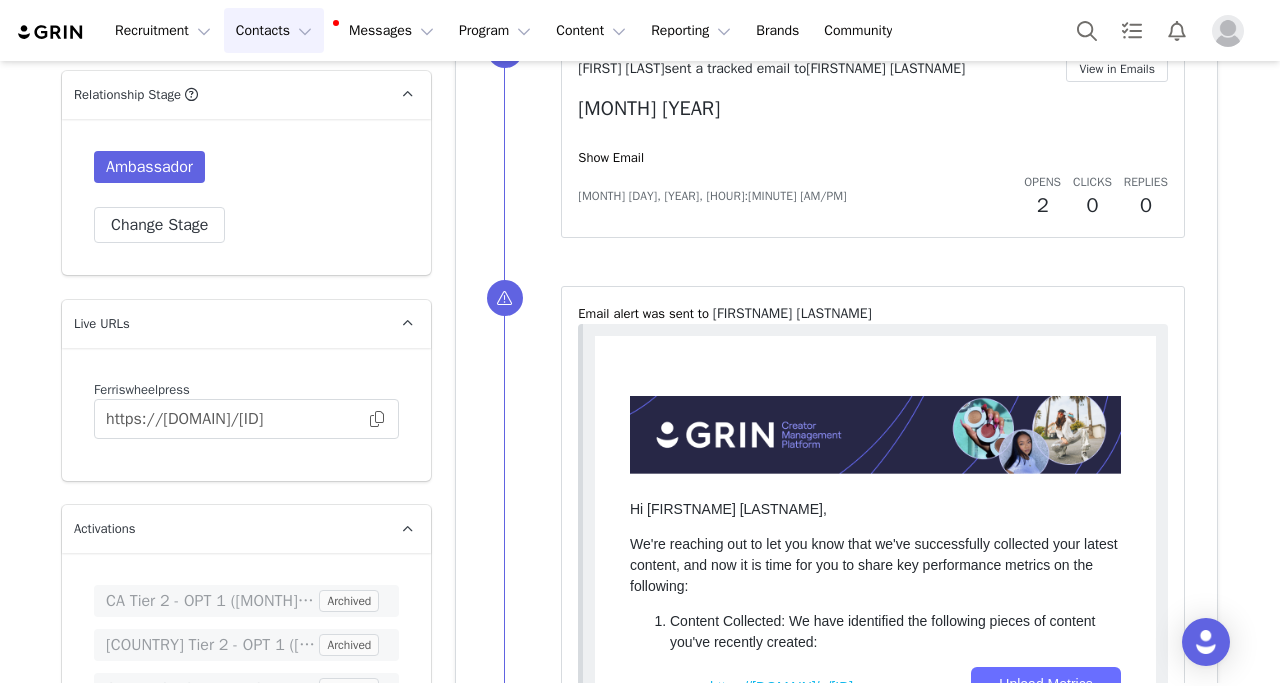 click on "Contacts Contacts" at bounding box center (274, 30) 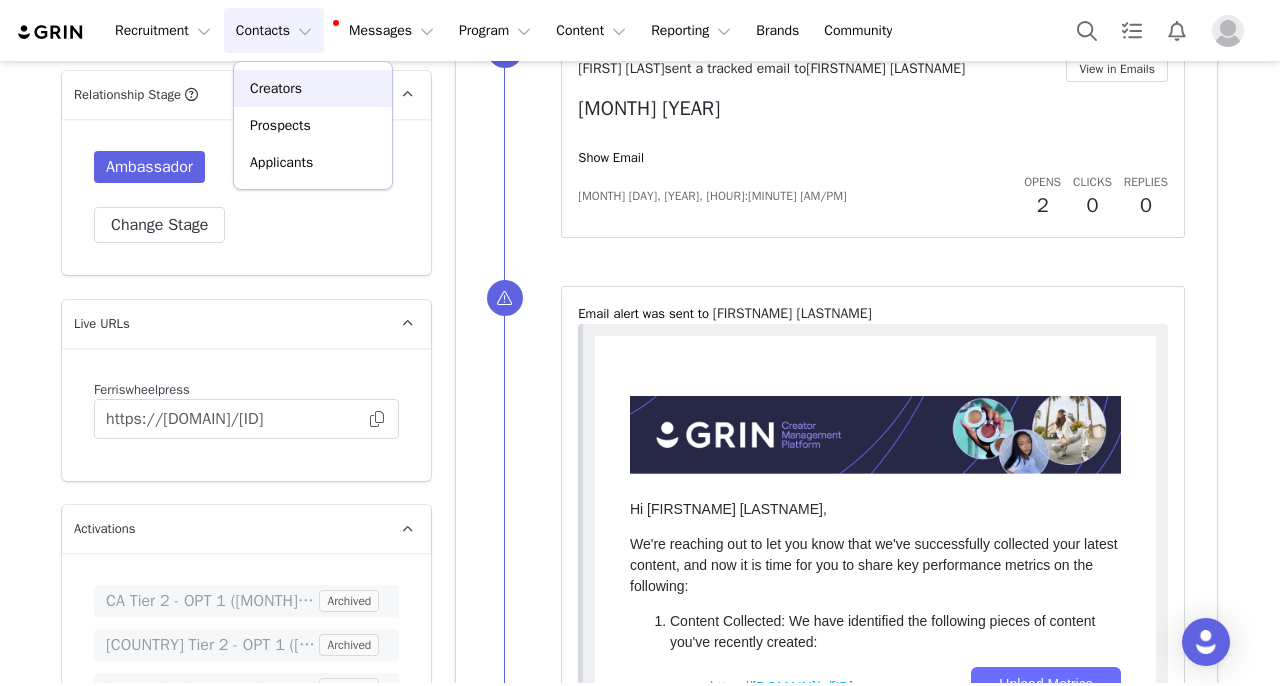click on "Creators" at bounding box center (276, 88) 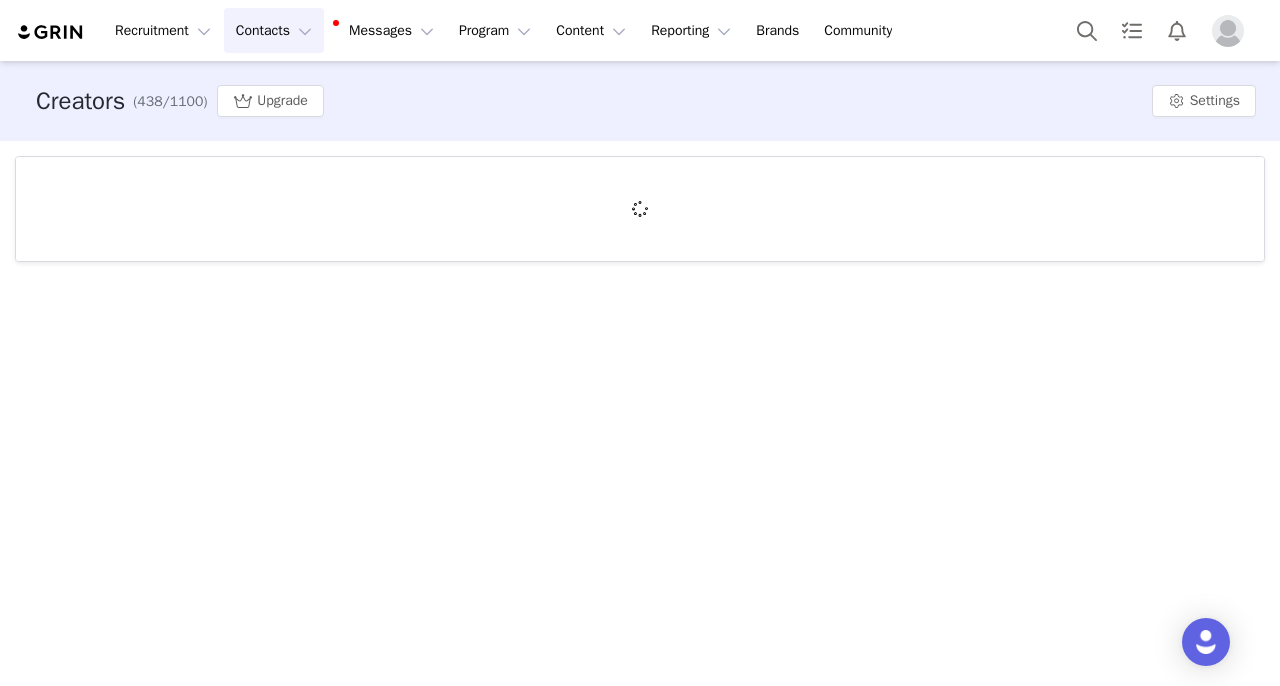 scroll, scrollTop: 0, scrollLeft: 0, axis: both 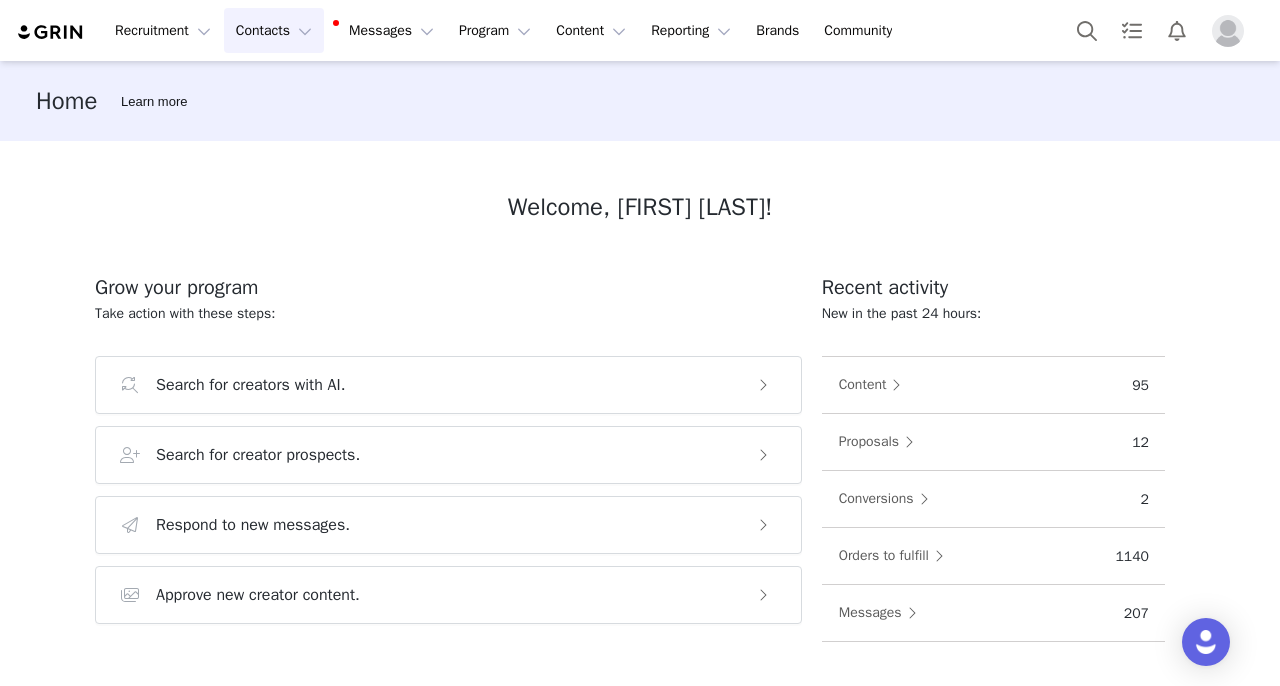 click on "Contacts Contacts" at bounding box center (274, 30) 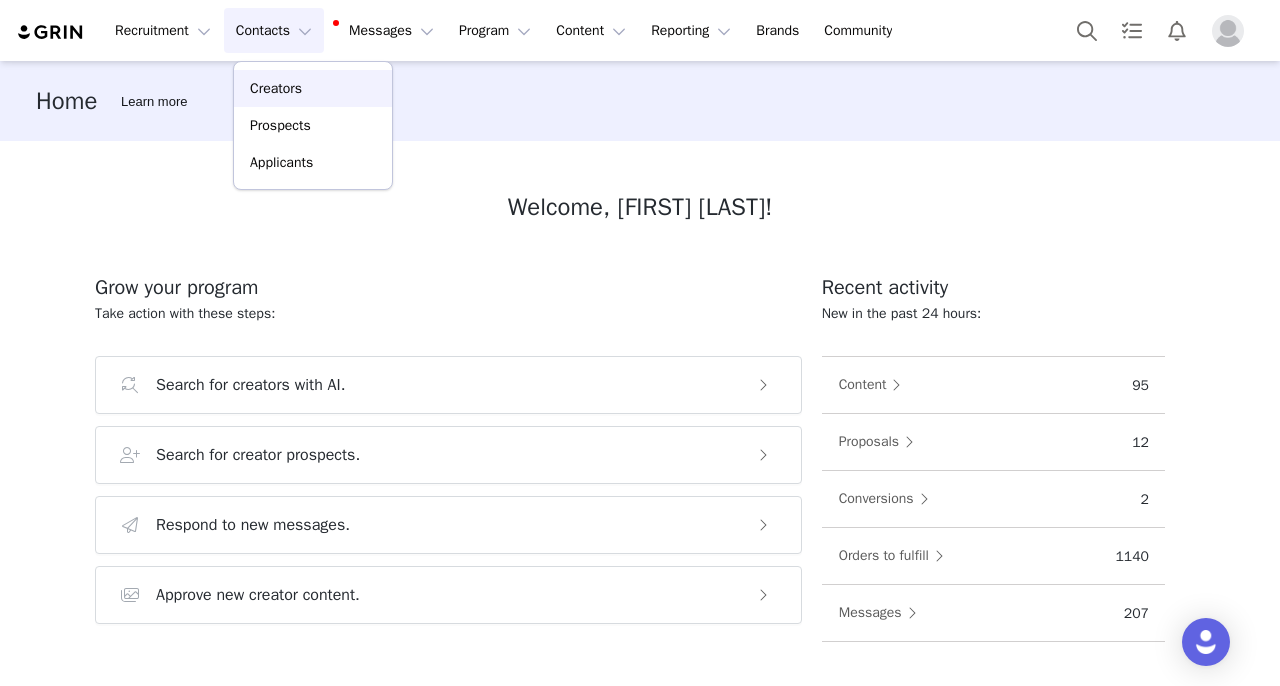 click on "Creators" at bounding box center [276, 88] 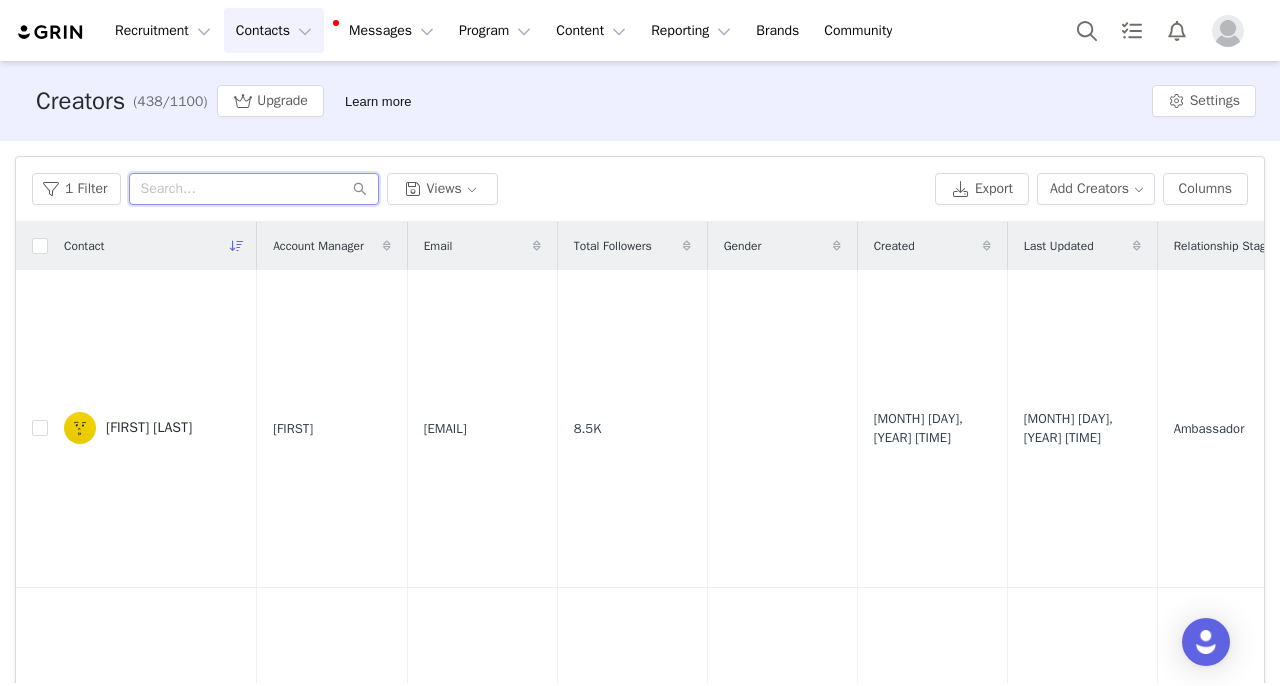 click at bounding box center (254, 189) 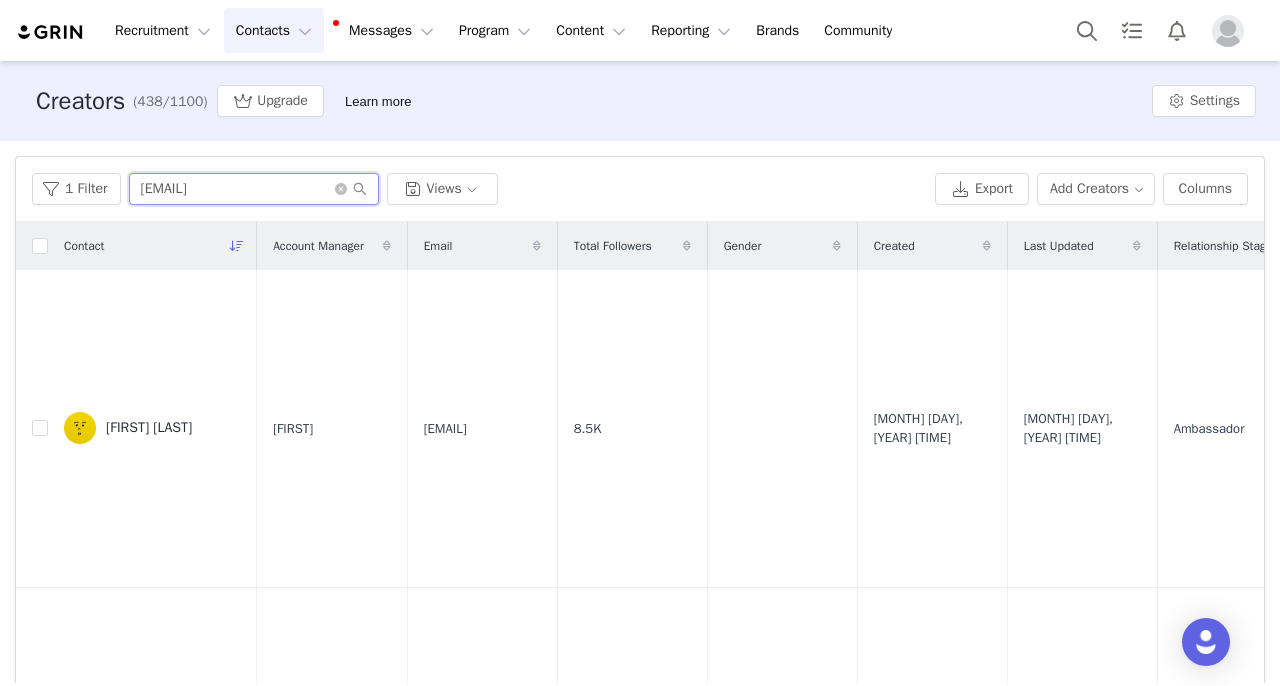 type on "[EMAIL]" 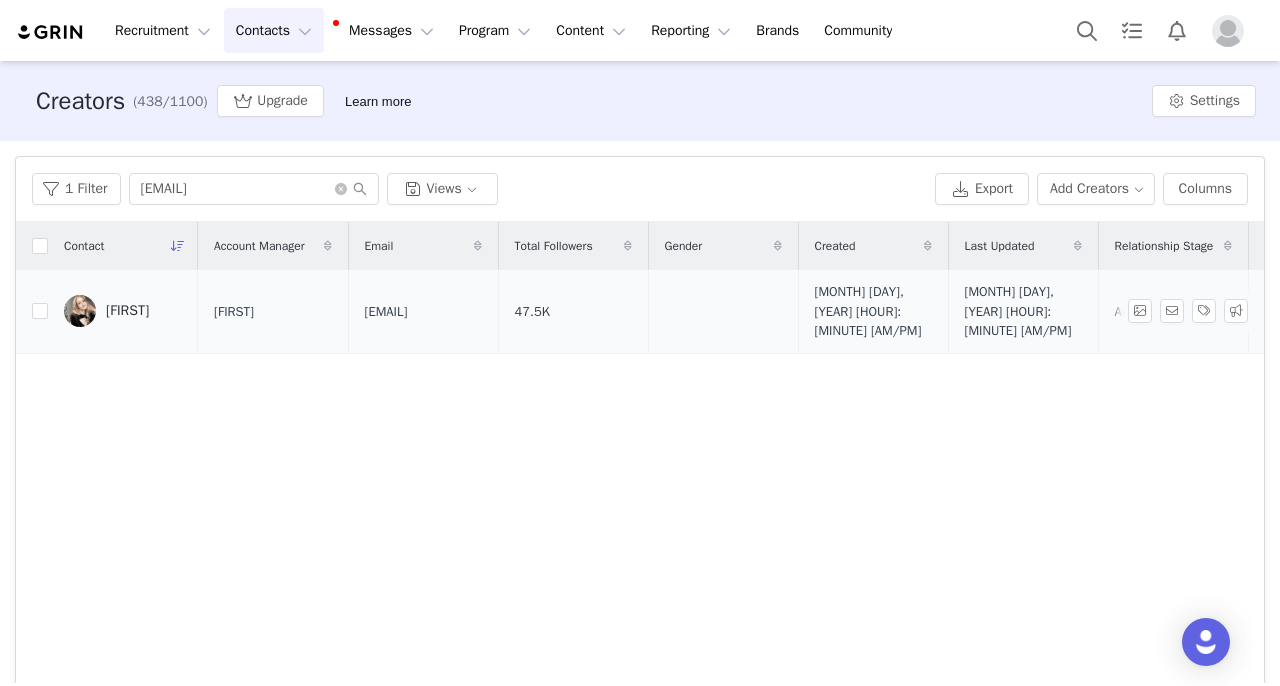 click on "[FIRST]" at bounding box center [127, 311] 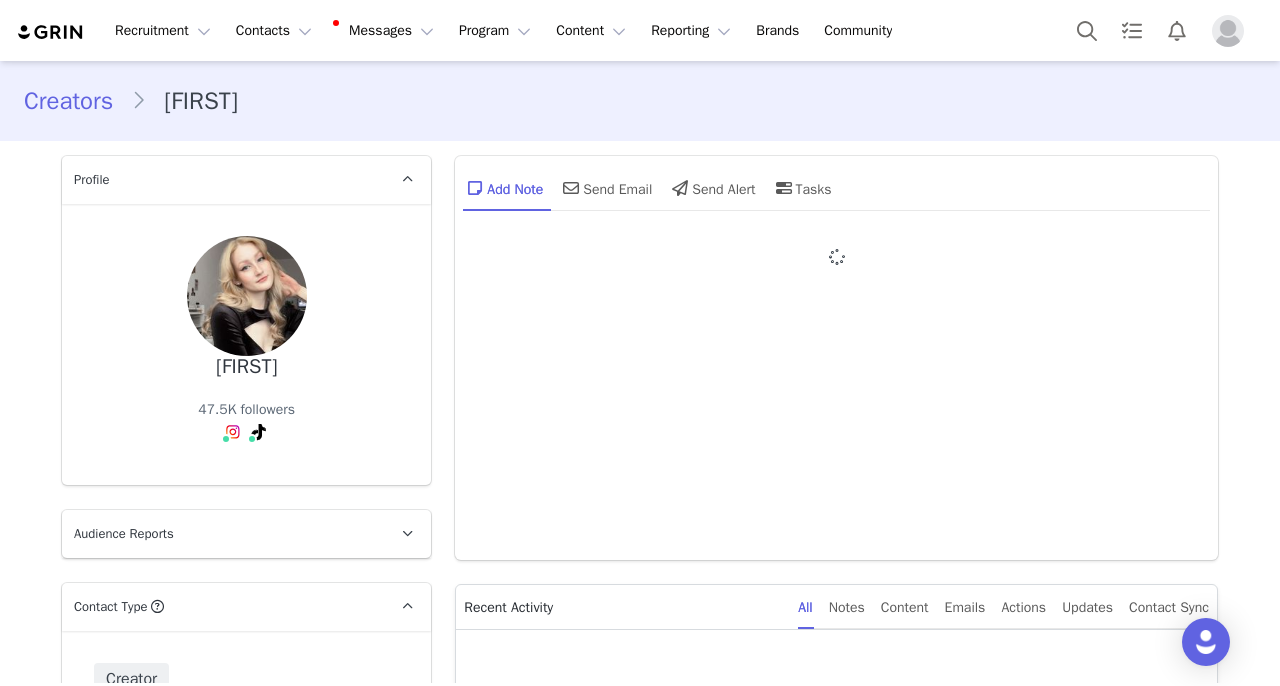 type on "+49 (Germany)" 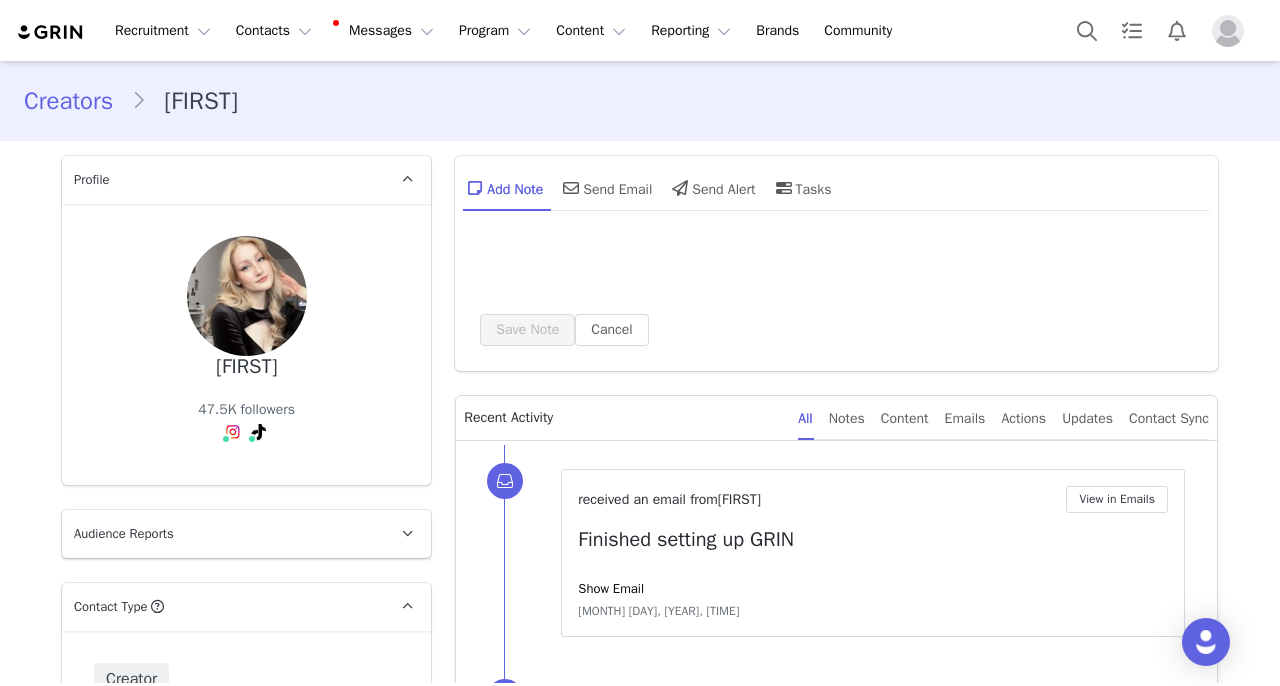 scroll, scrollTop: 646, scrollLeft: 0, axis: vertical 